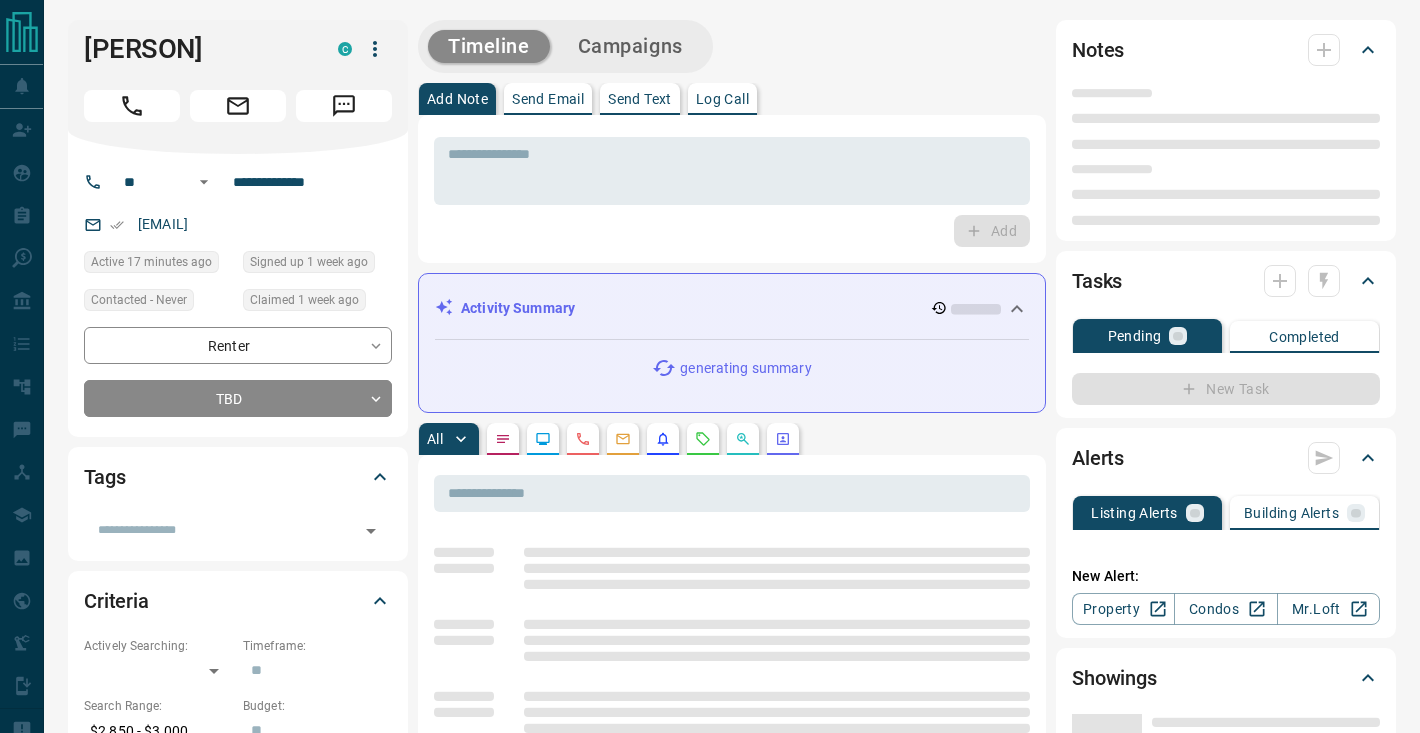 scroll, scrollTop: 0, scrollLeft: 0, axis: both 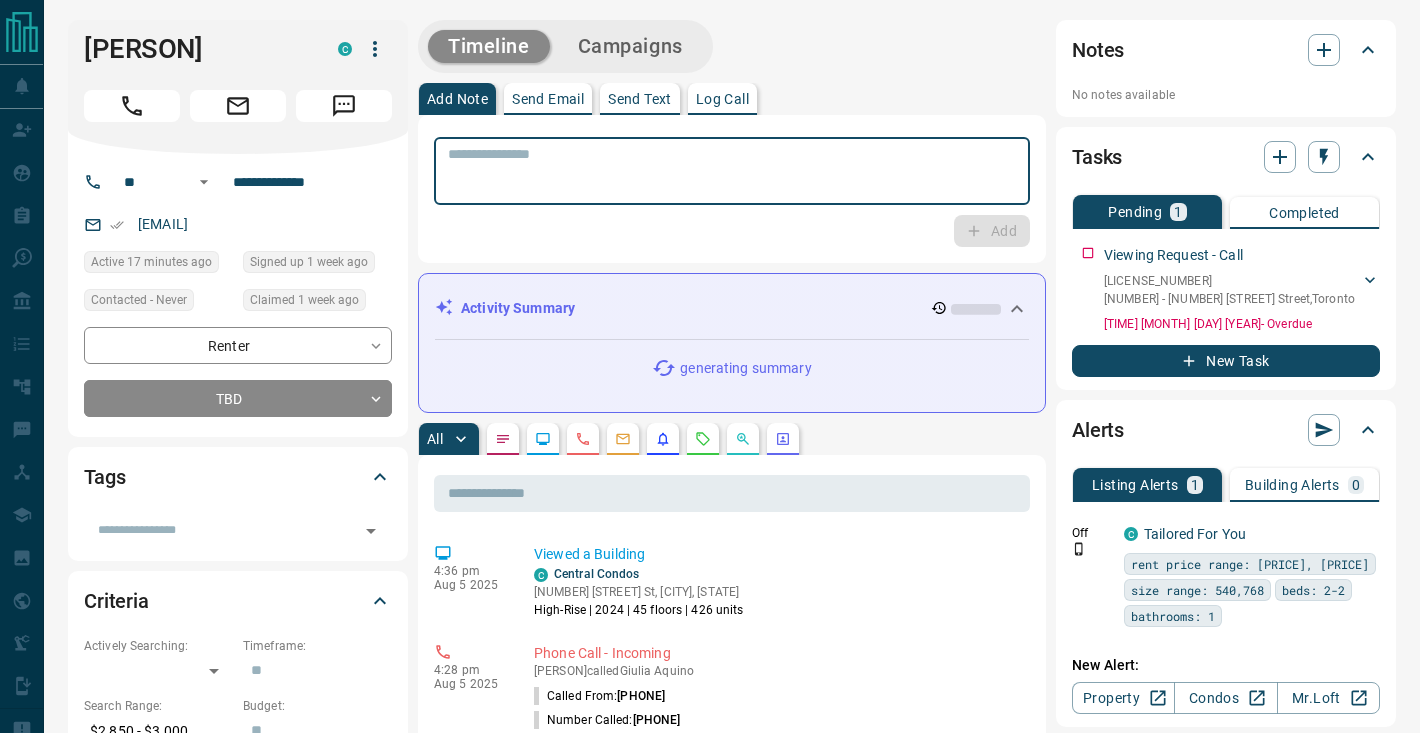 click at bounding box center [732, 171] 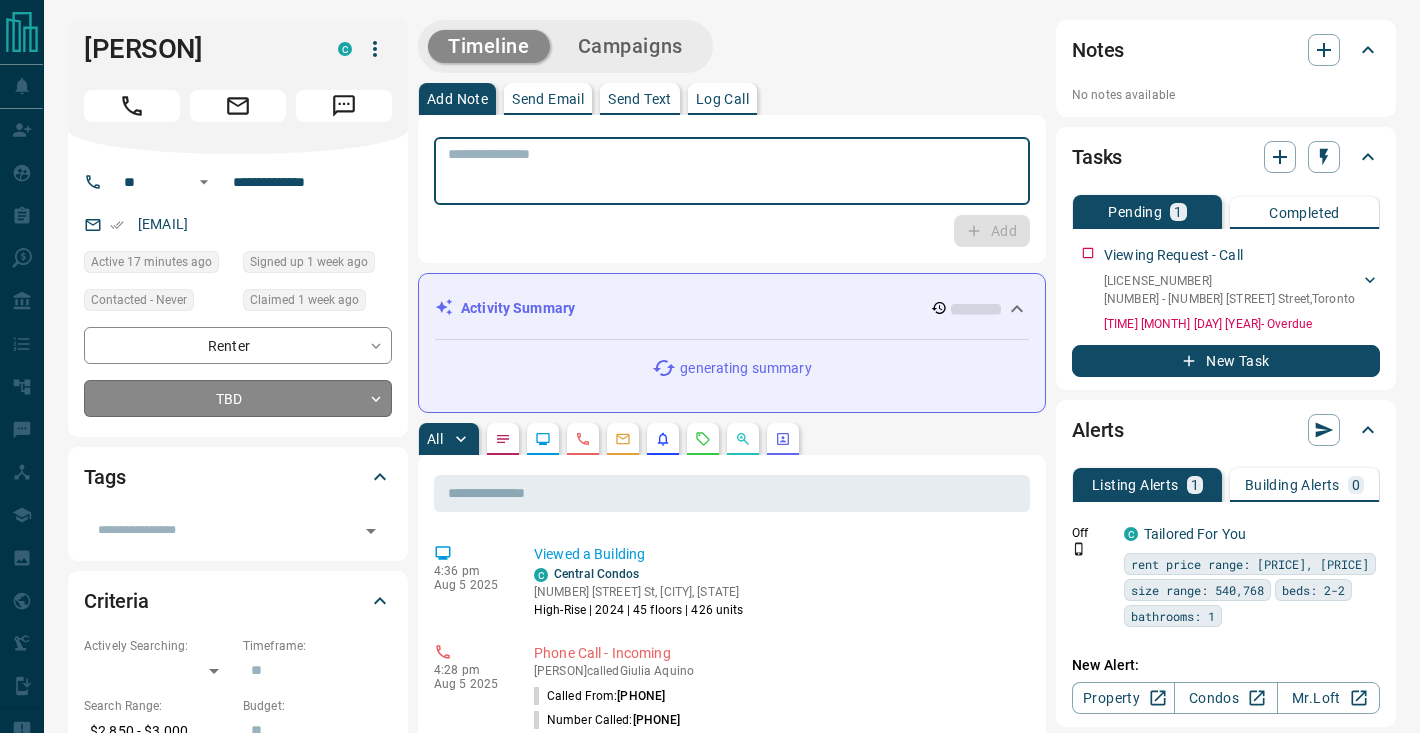 click on "**********" at bounding box center (710, 1089) 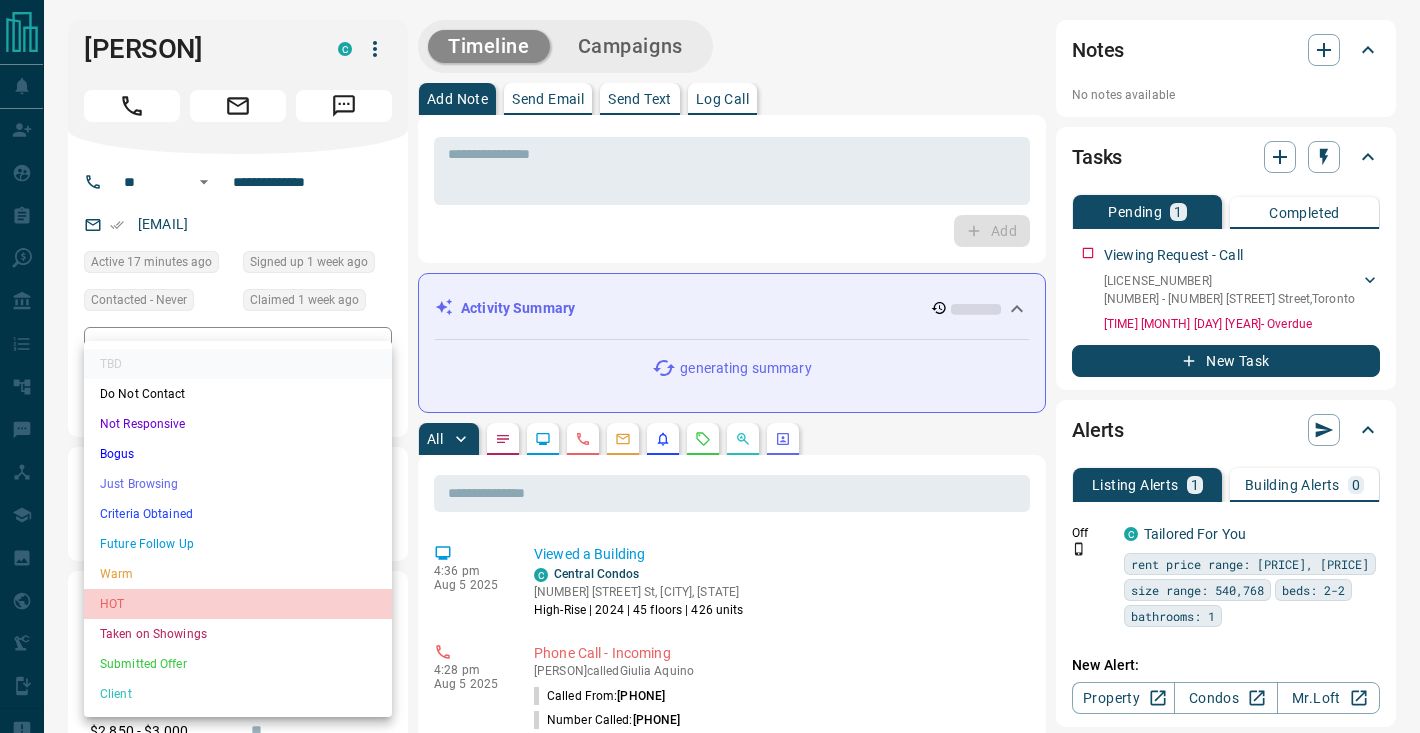 click on "HOT" at bounding box center [238, 604] 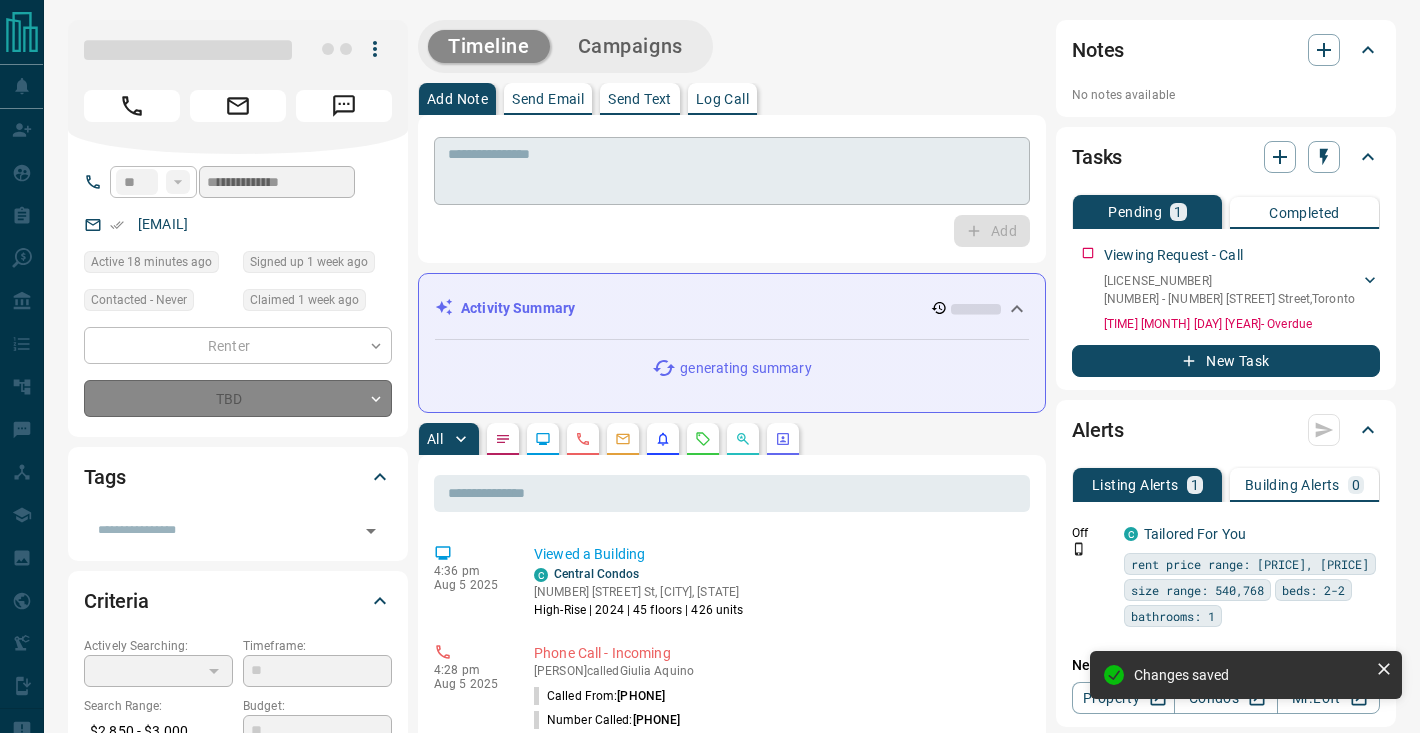 type on "*" 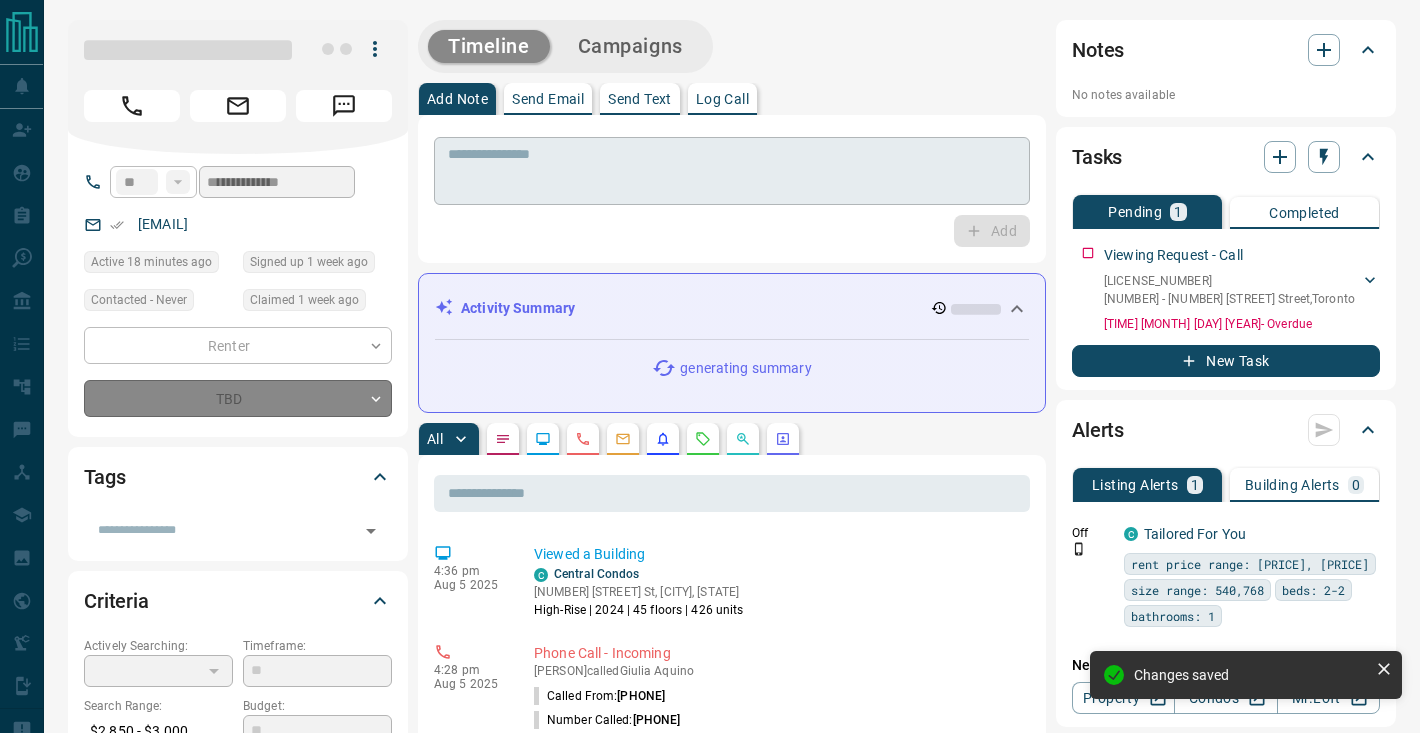 click at bounding box center [732, 171] 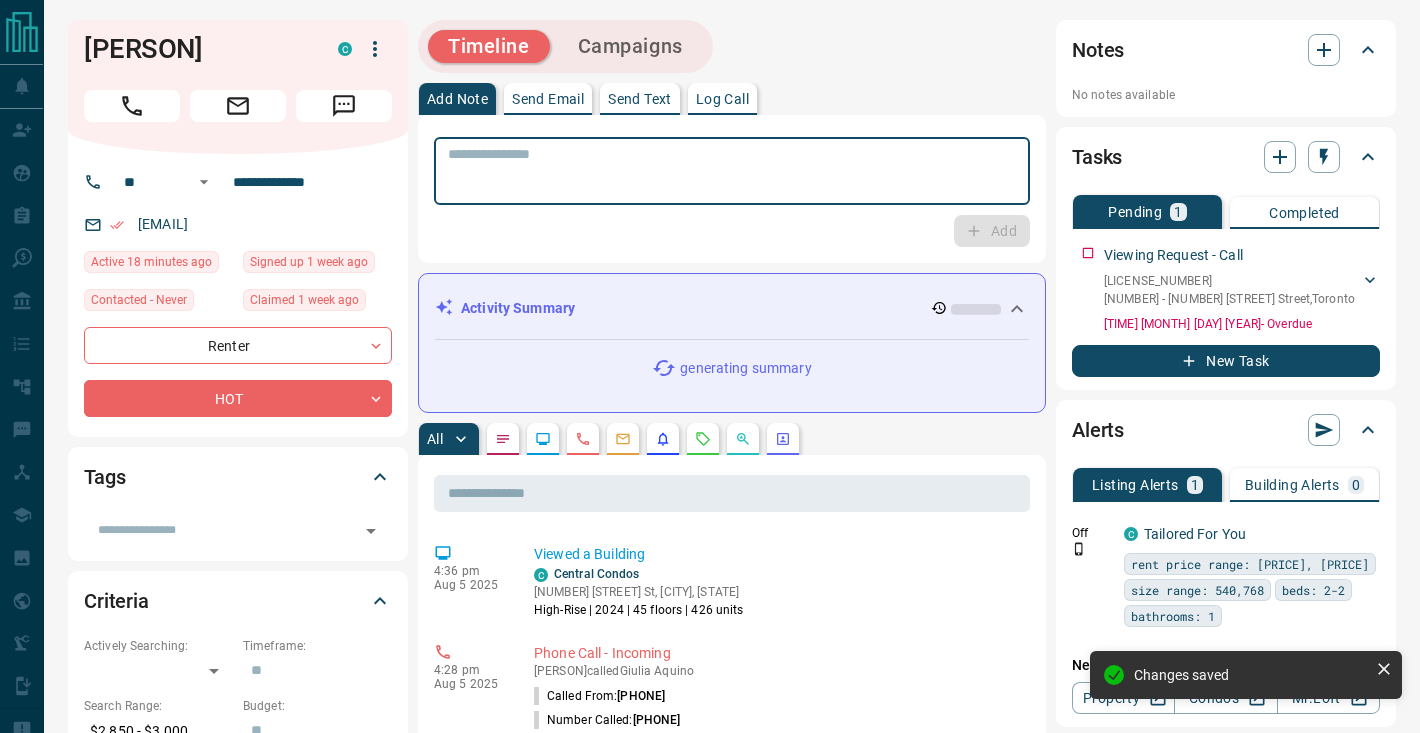 type on "*" 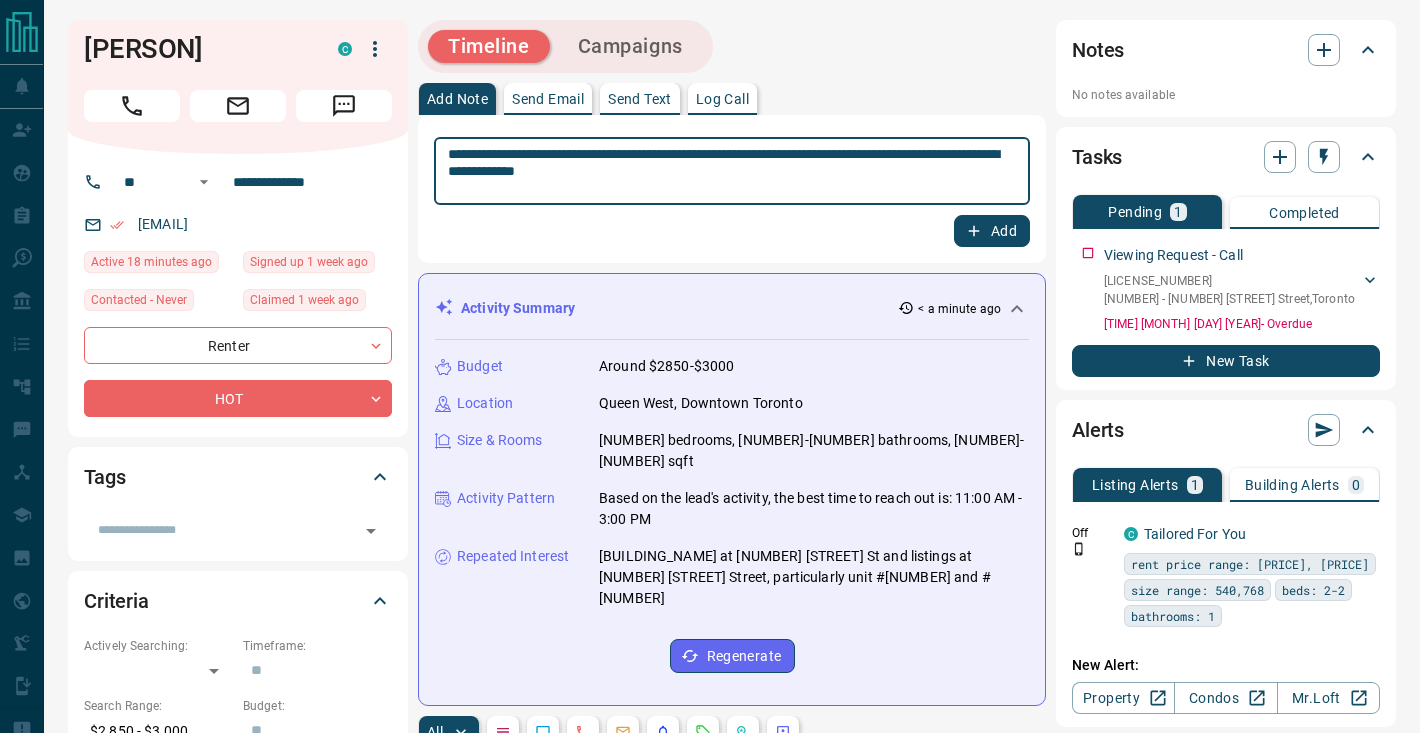 type on "**********" 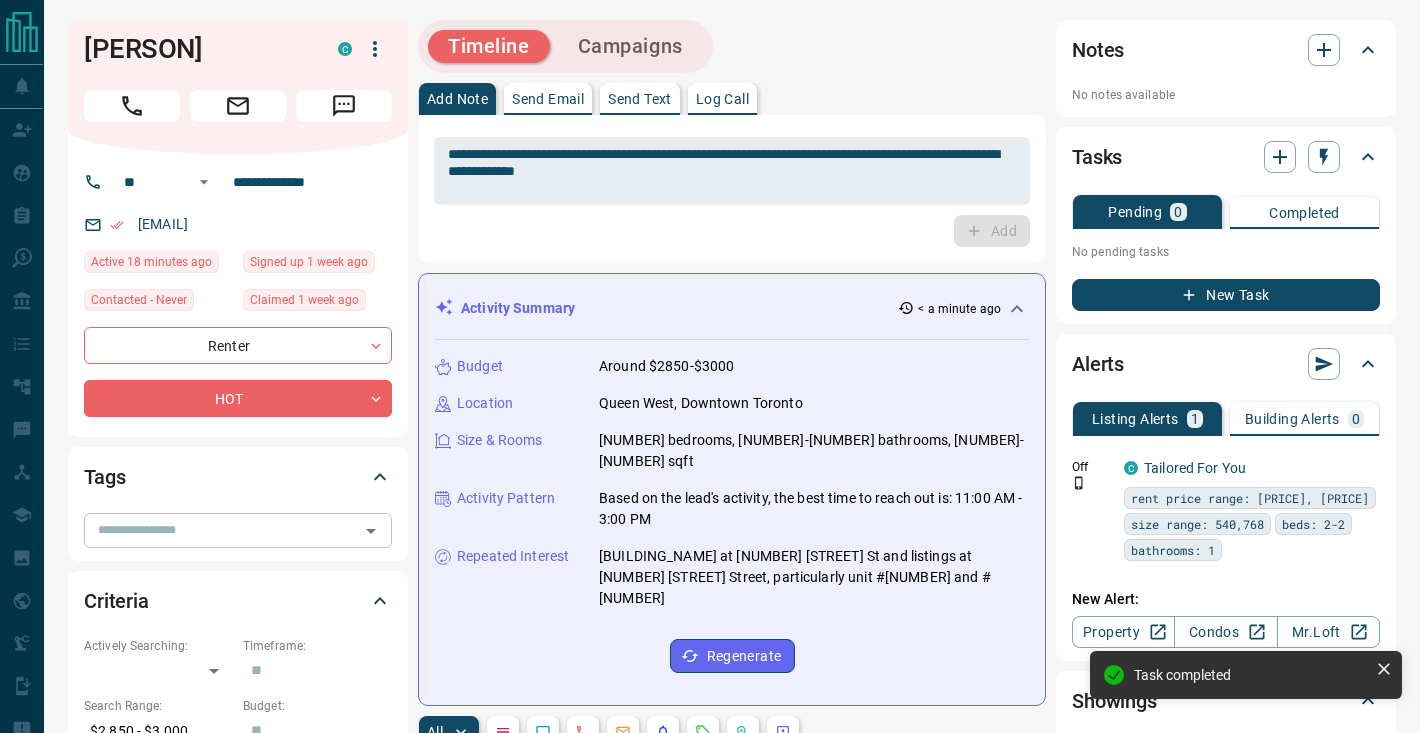 click at bounding box center [221, 530] 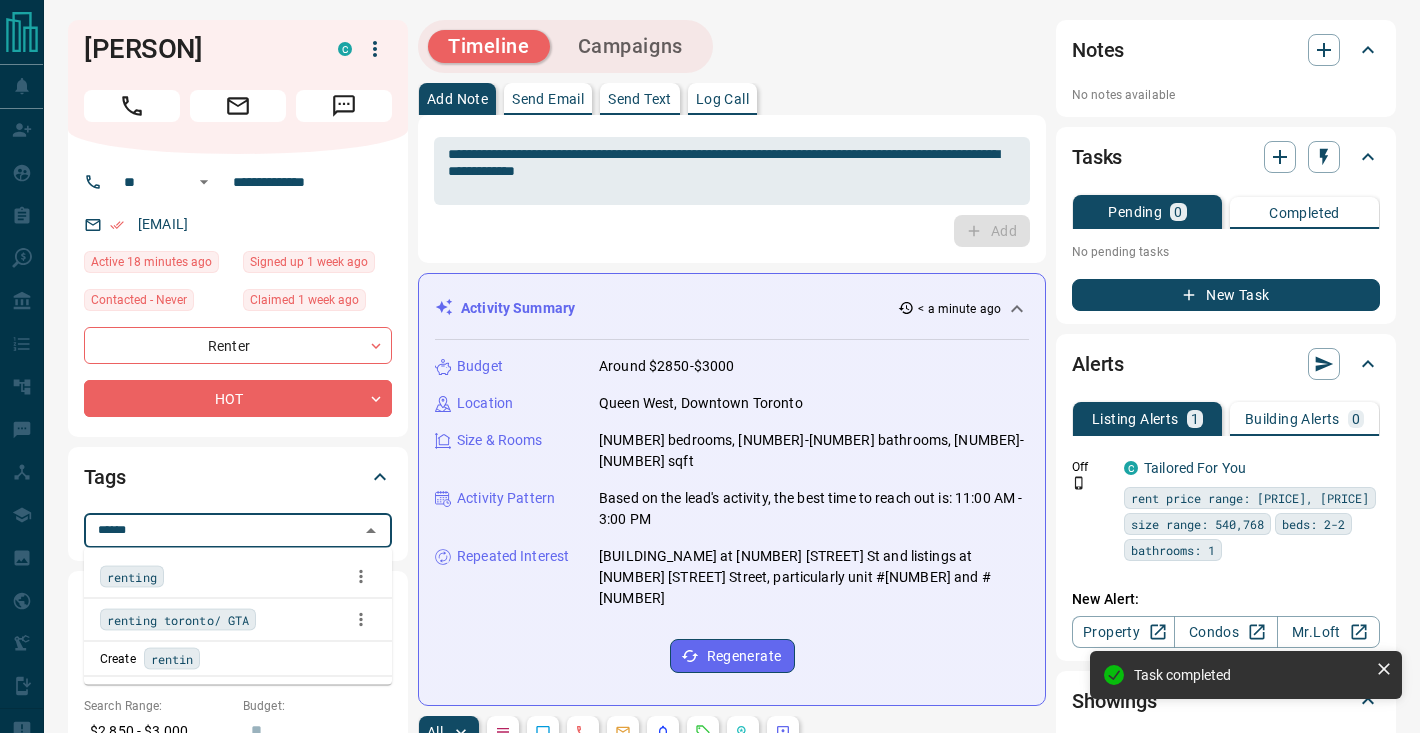 type on "*******" 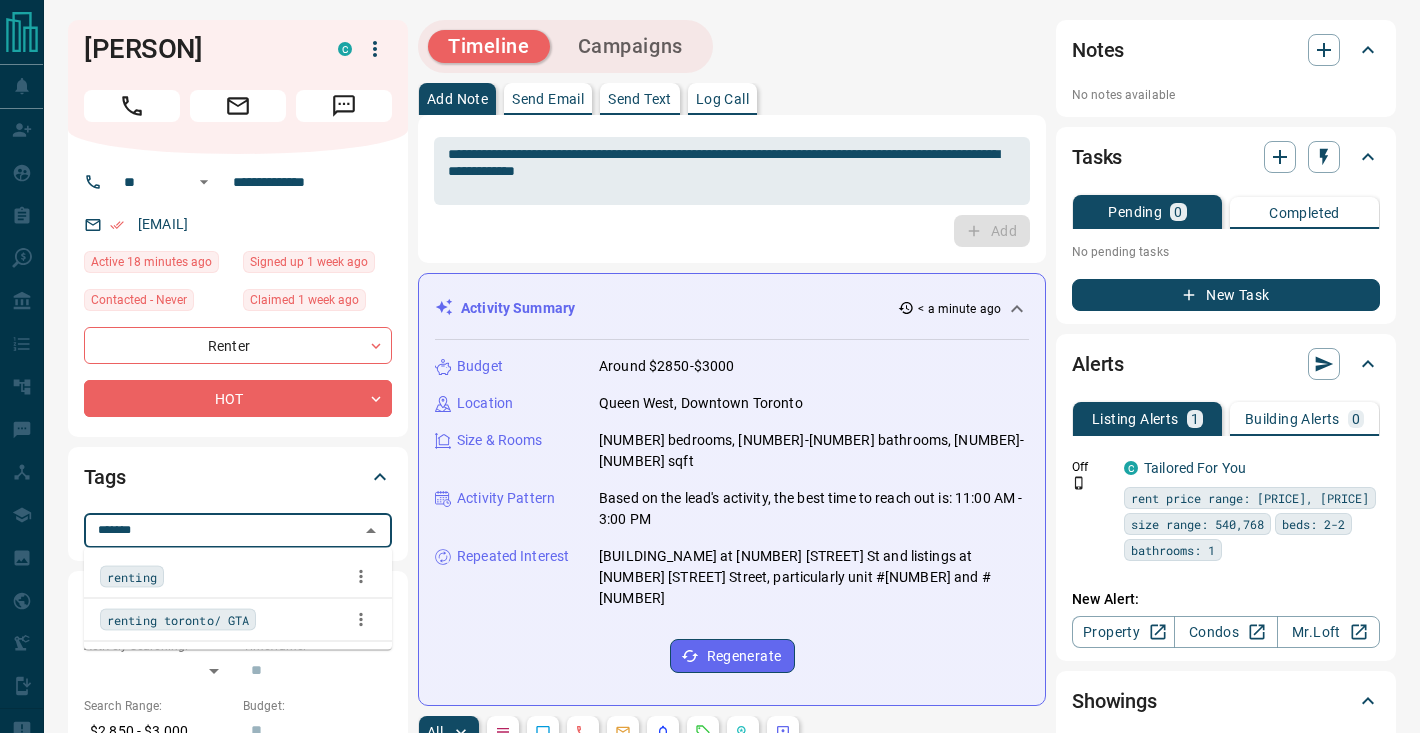 click on "renting" at bounding box center (132, 577) 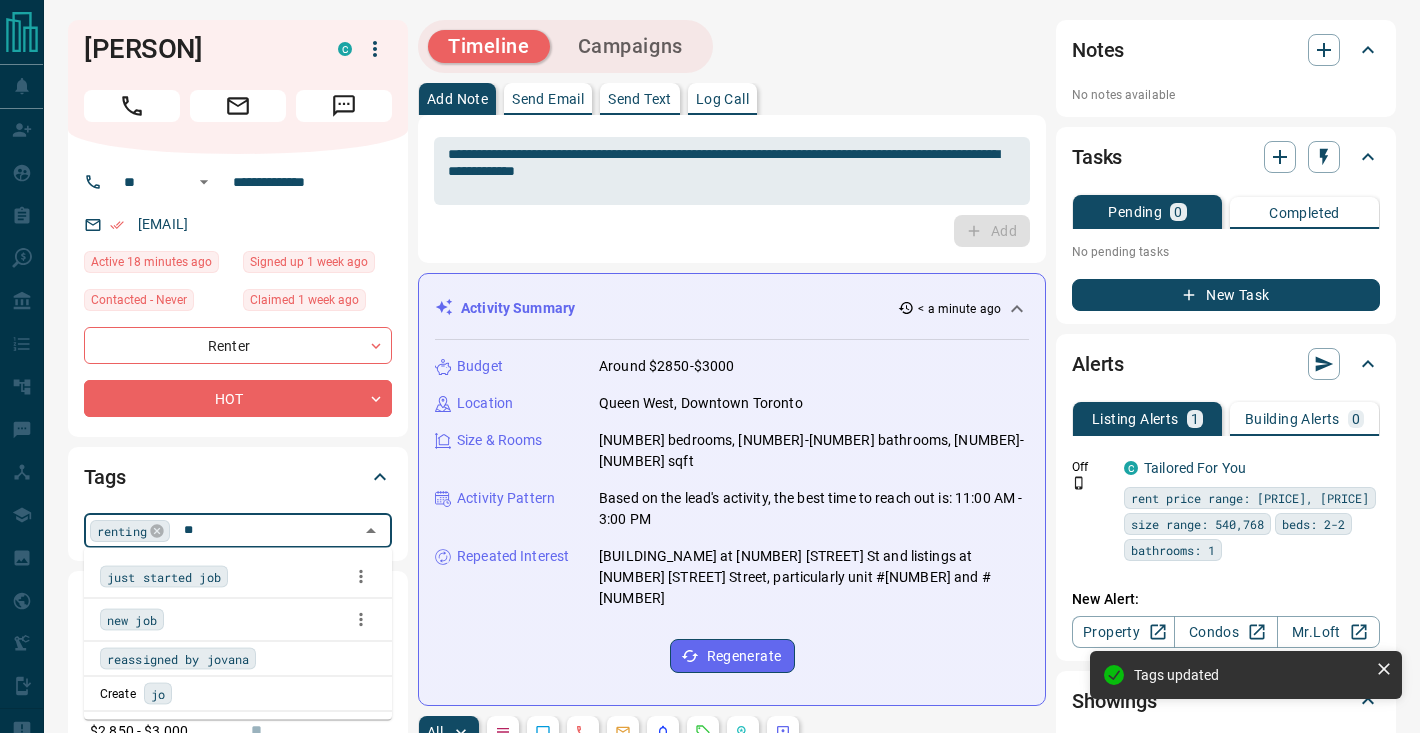 type on "***" 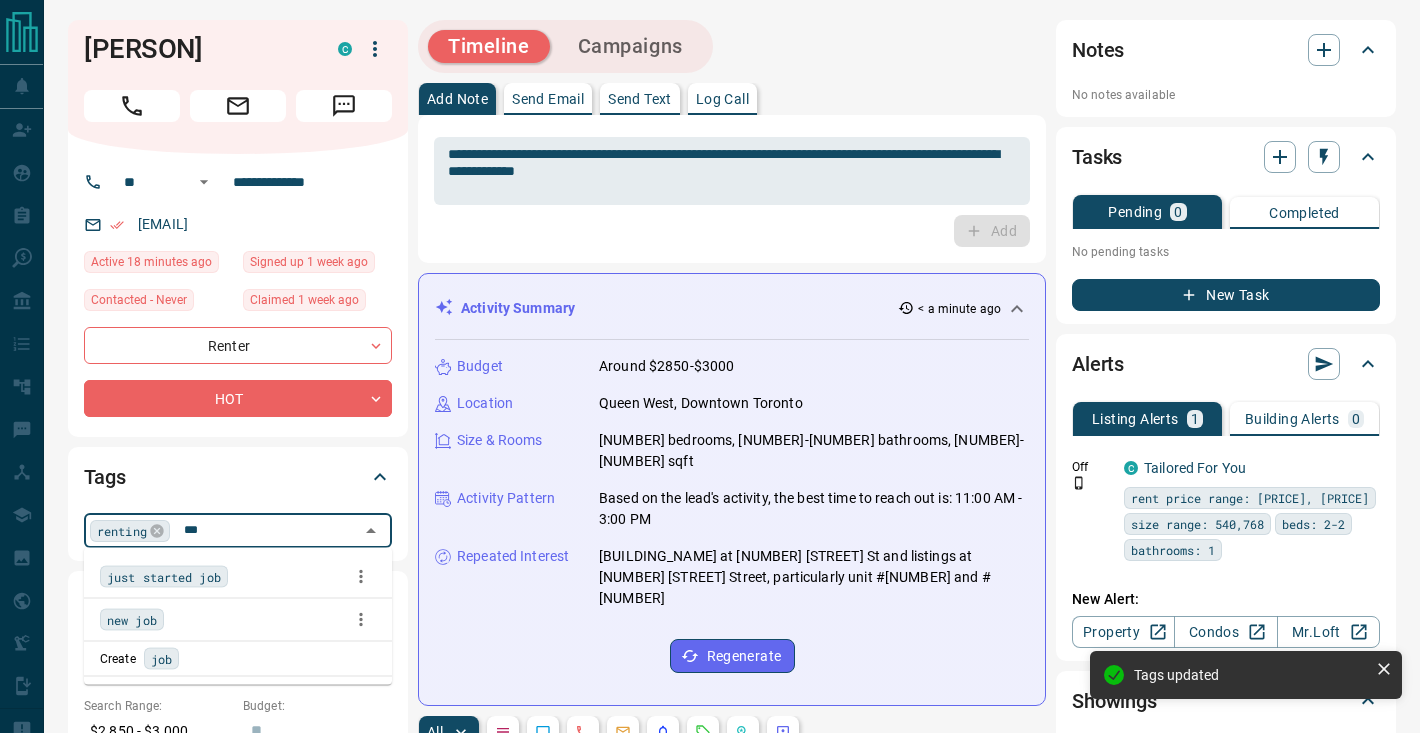 click on "new job" at bounding box center (132, 620) 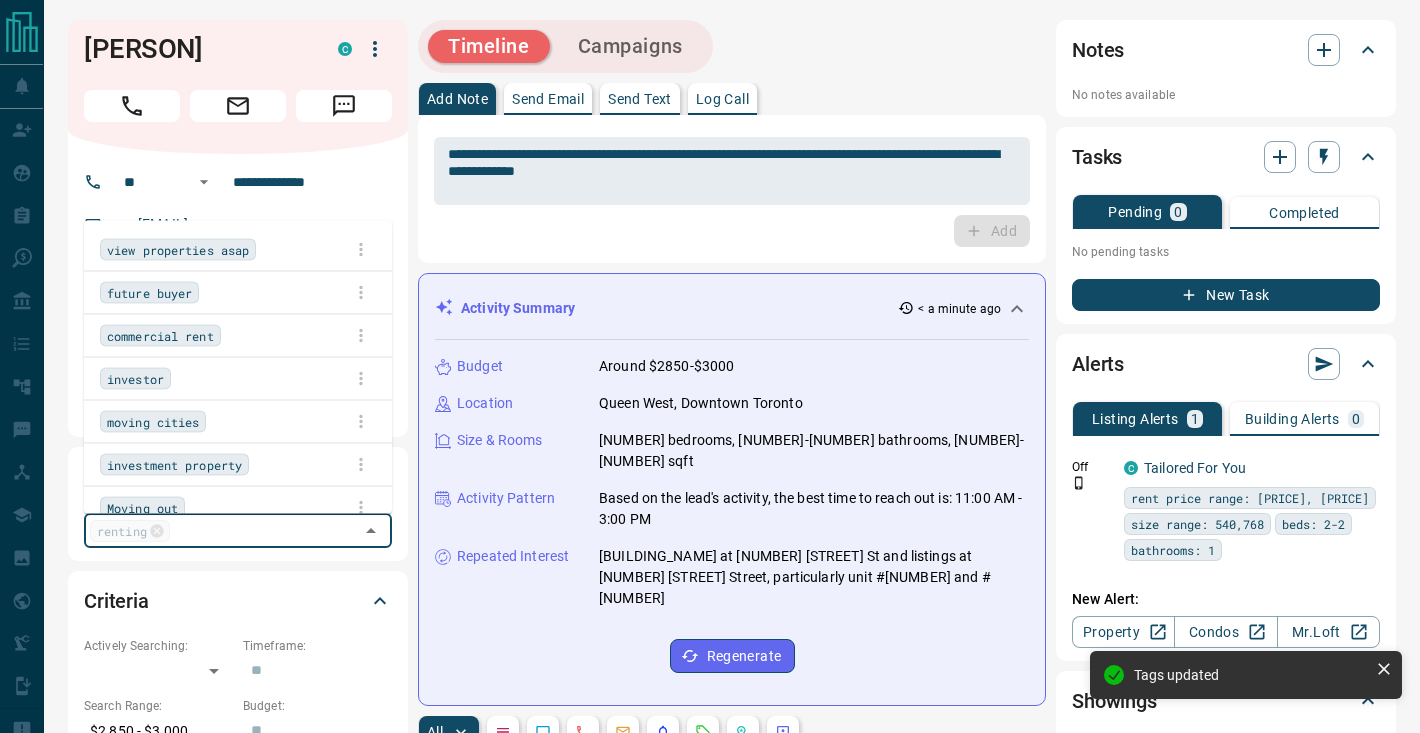 scroll, scrollTop: 230, scrollLeft: 0, axis: vertical 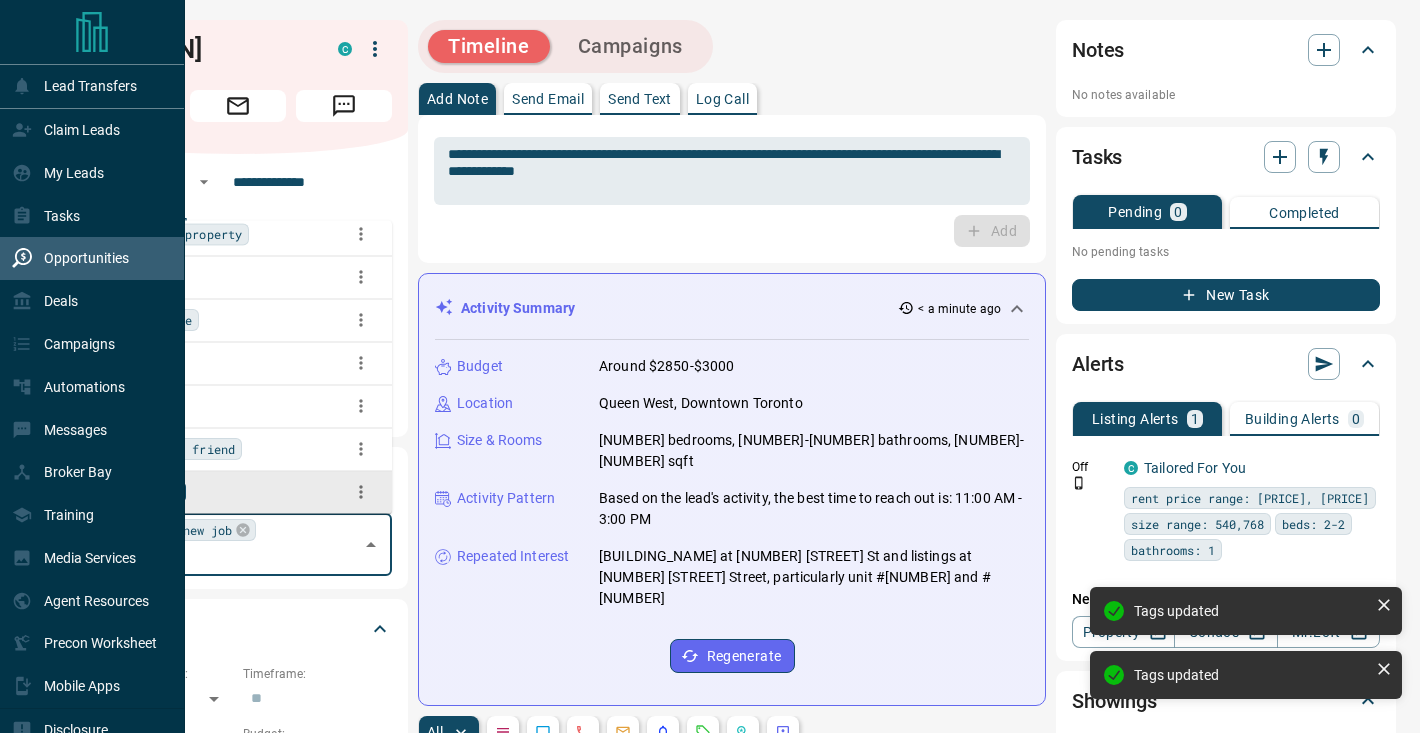 click on "Opportunities" at bounding box center (86, 258) 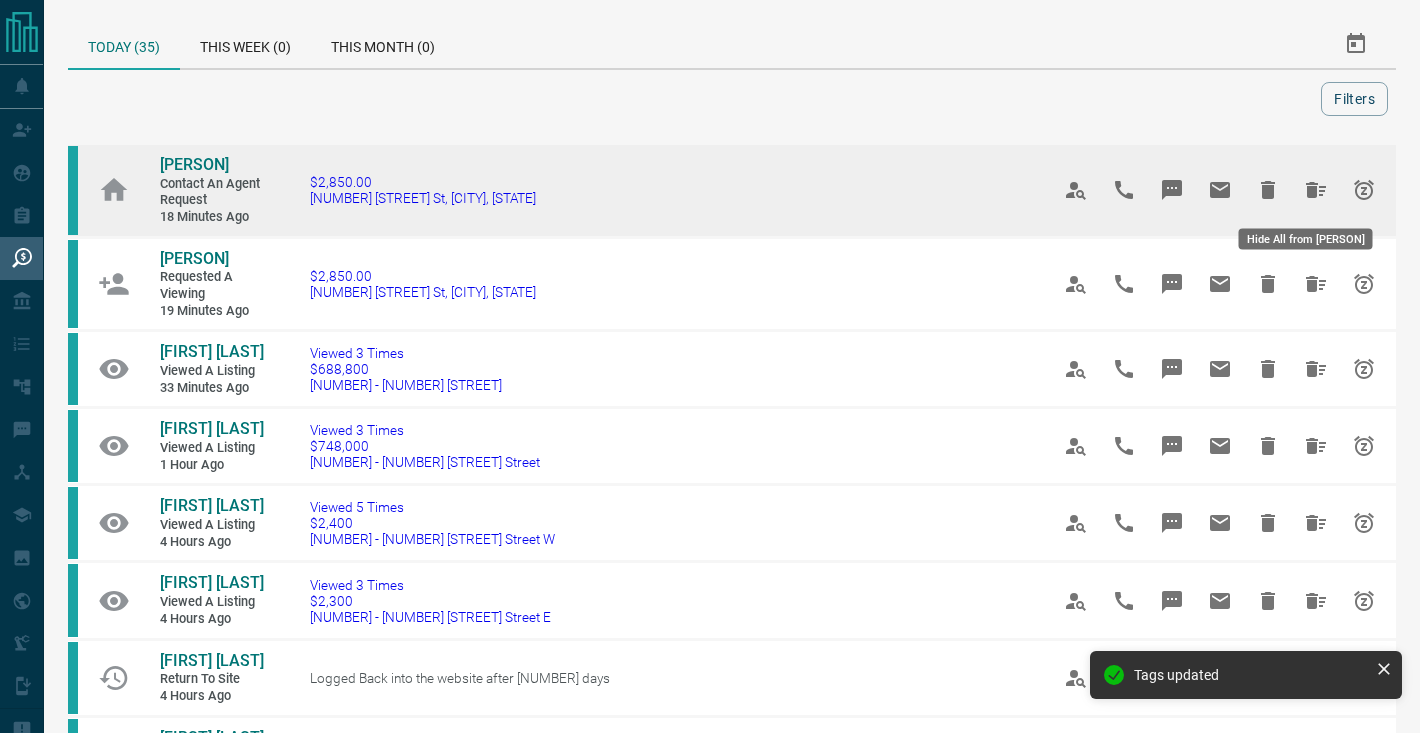 click 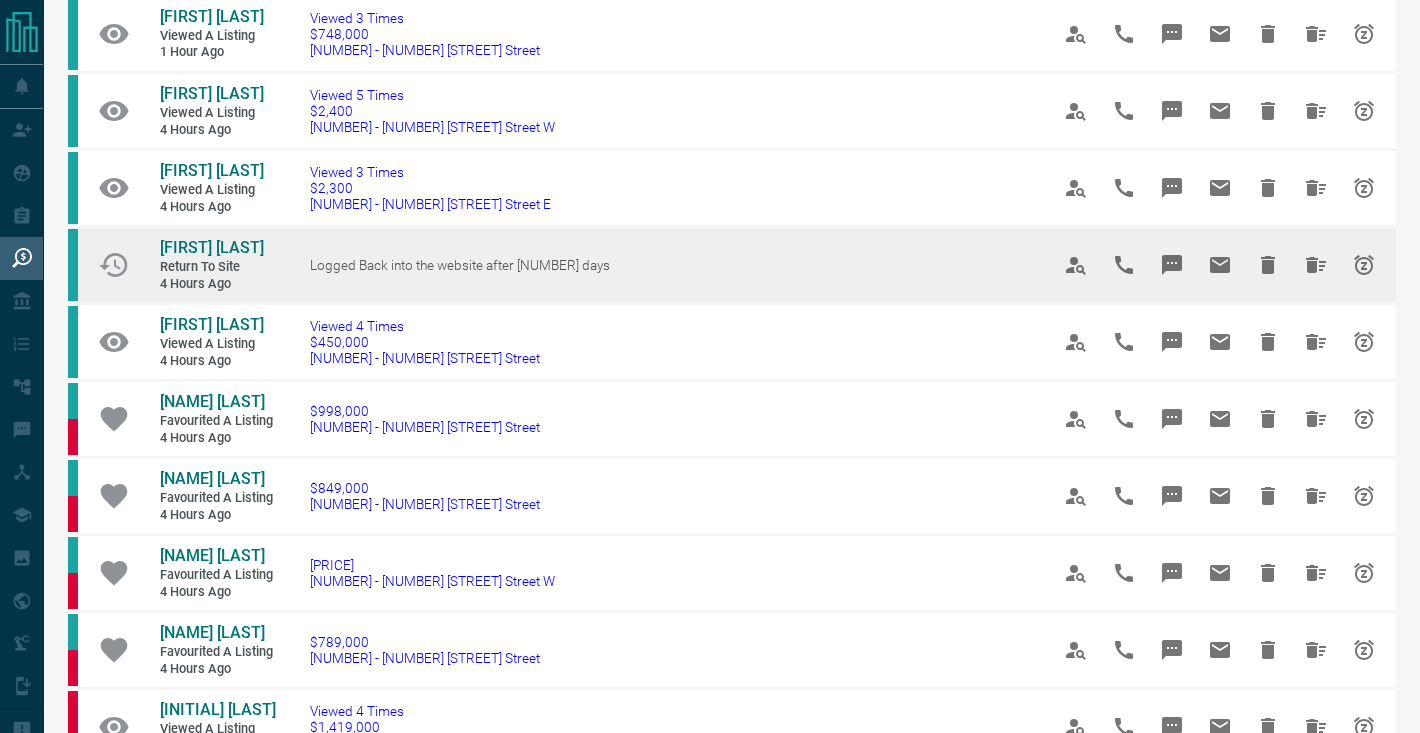 scroll, scrollTop: 450, scrollLeft: 0, axis: vertical 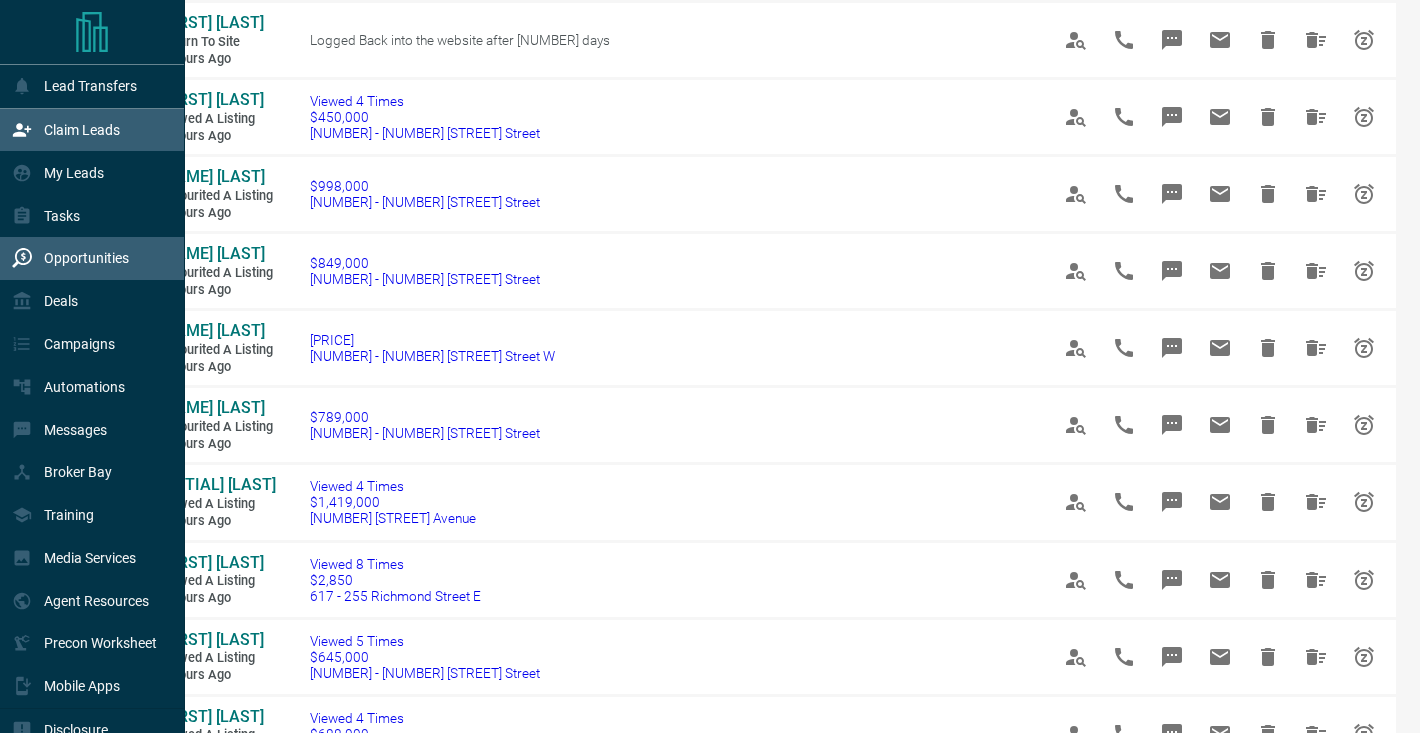 click on "Claim Leads" at bounding box center [66, 130] 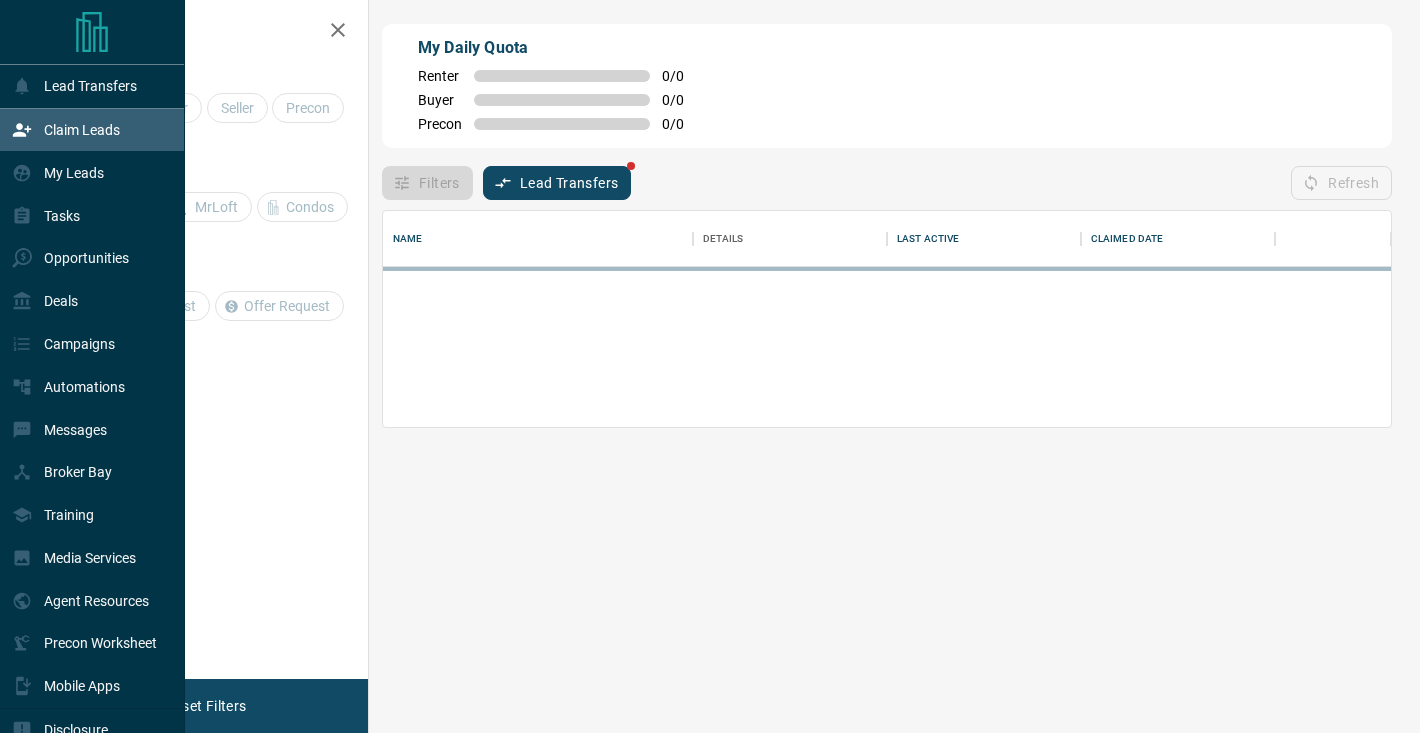 scroll, scrollTop: 1, scrollLeft: 1, axis: both 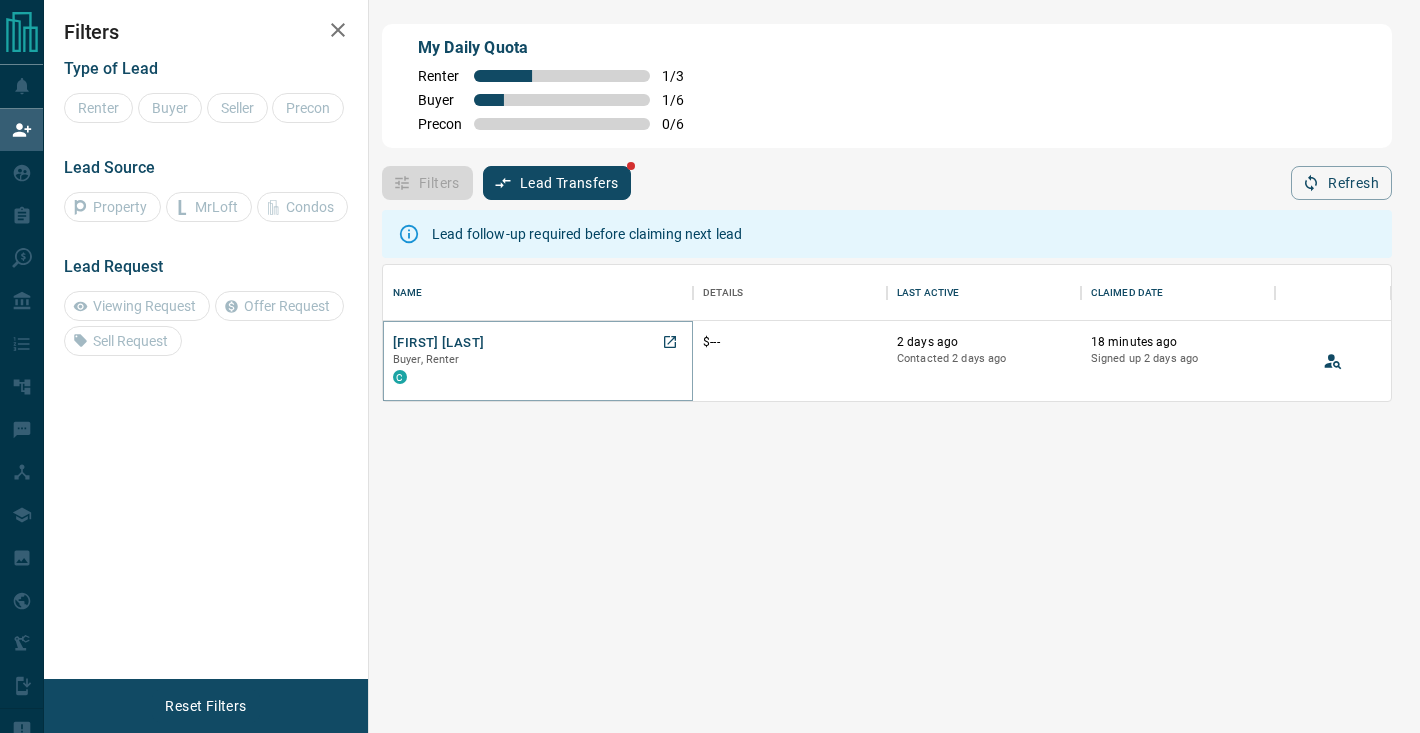 click on "[FIRST] [LAST]" at bounding box center [438, 343] 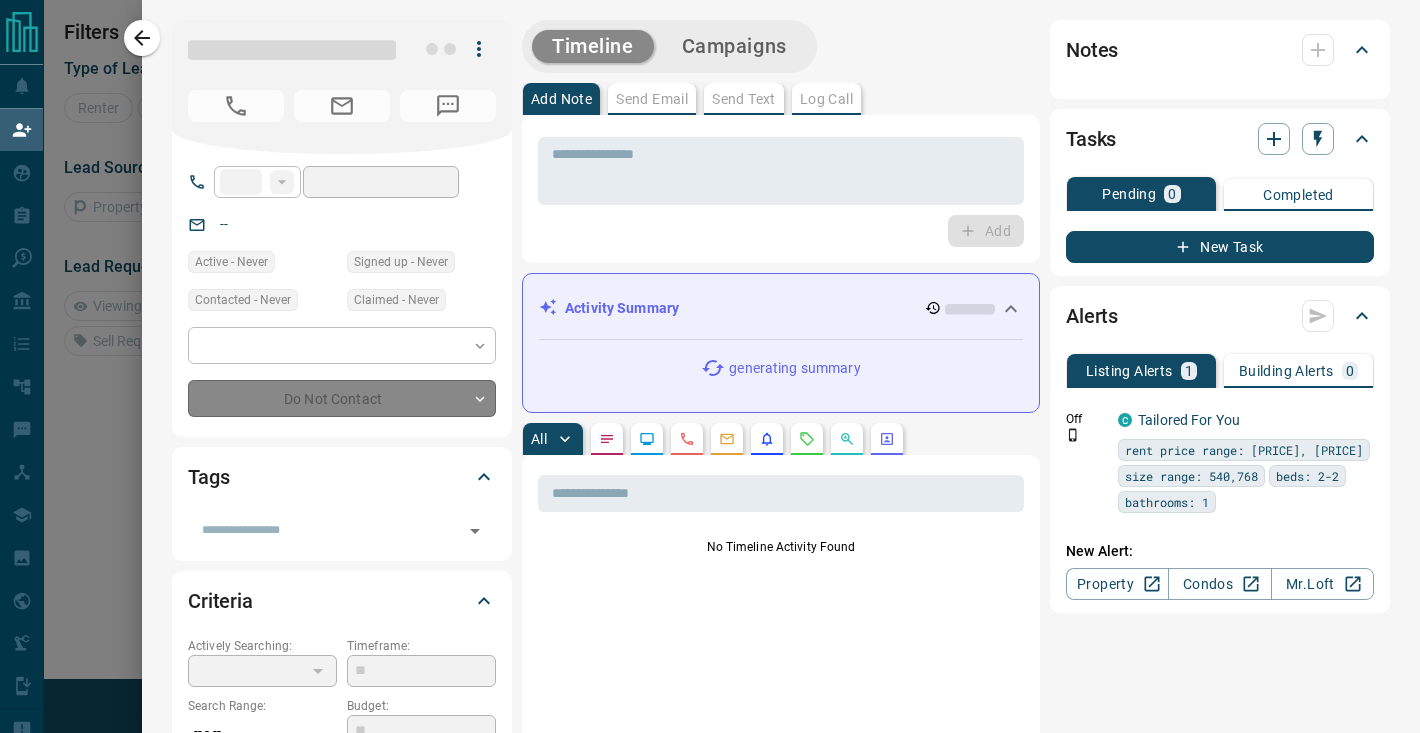 type on "**" 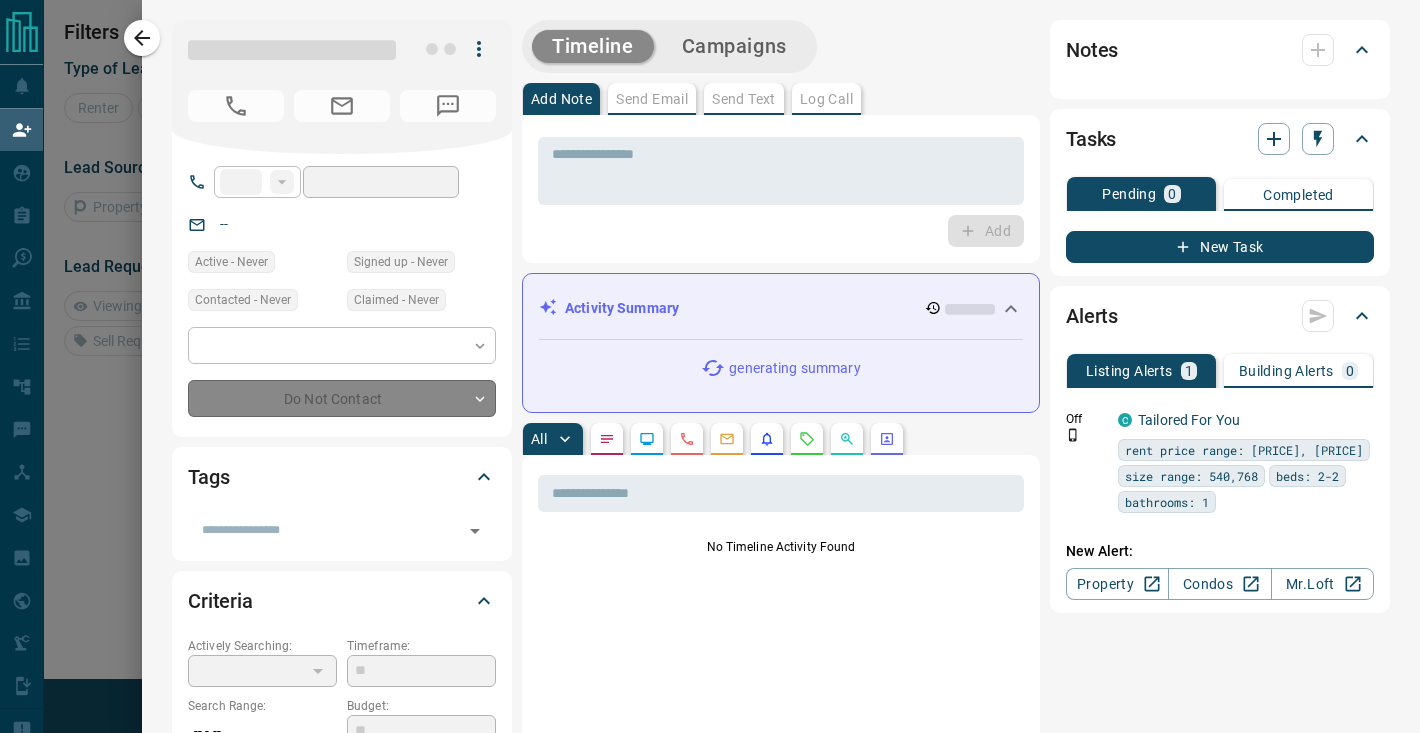 type on "**********" 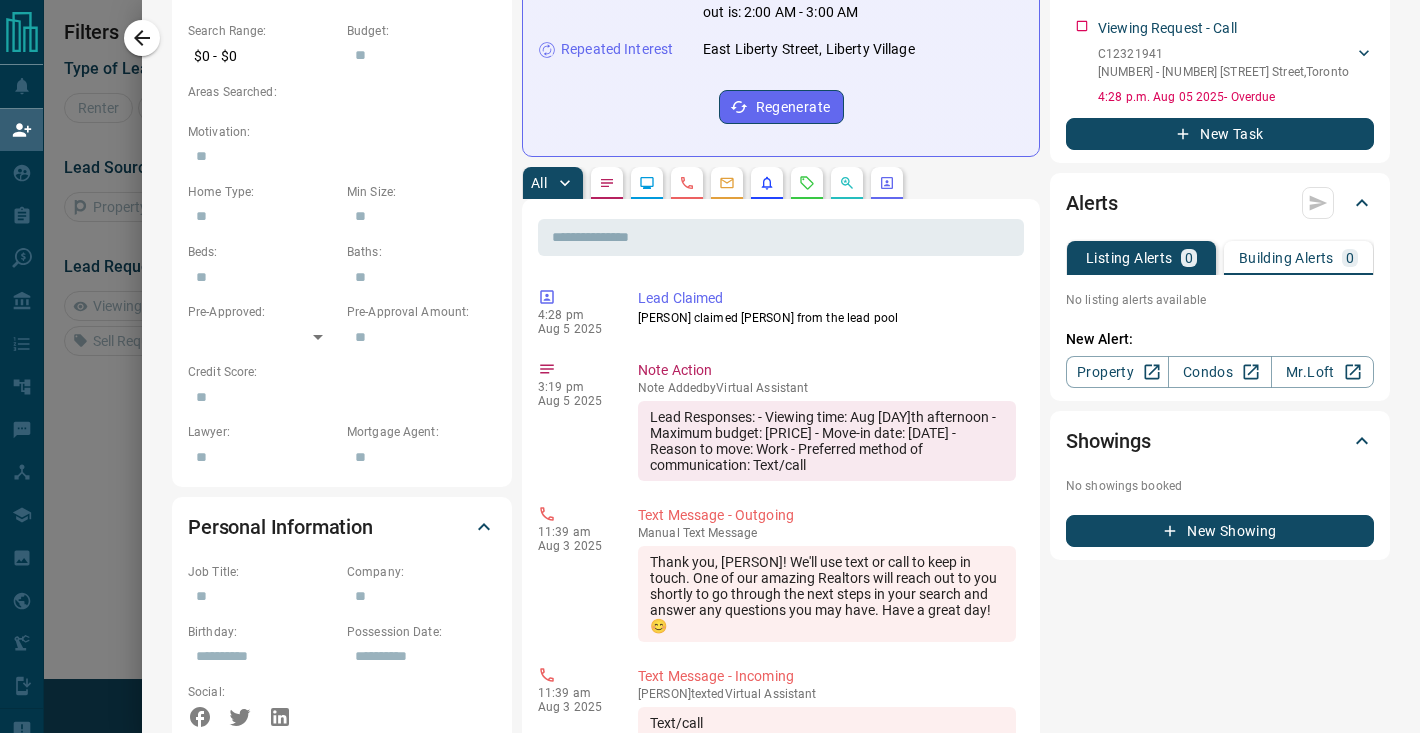 scroll, scrollTop: 765, scrollLeft: 0, axis: vertical 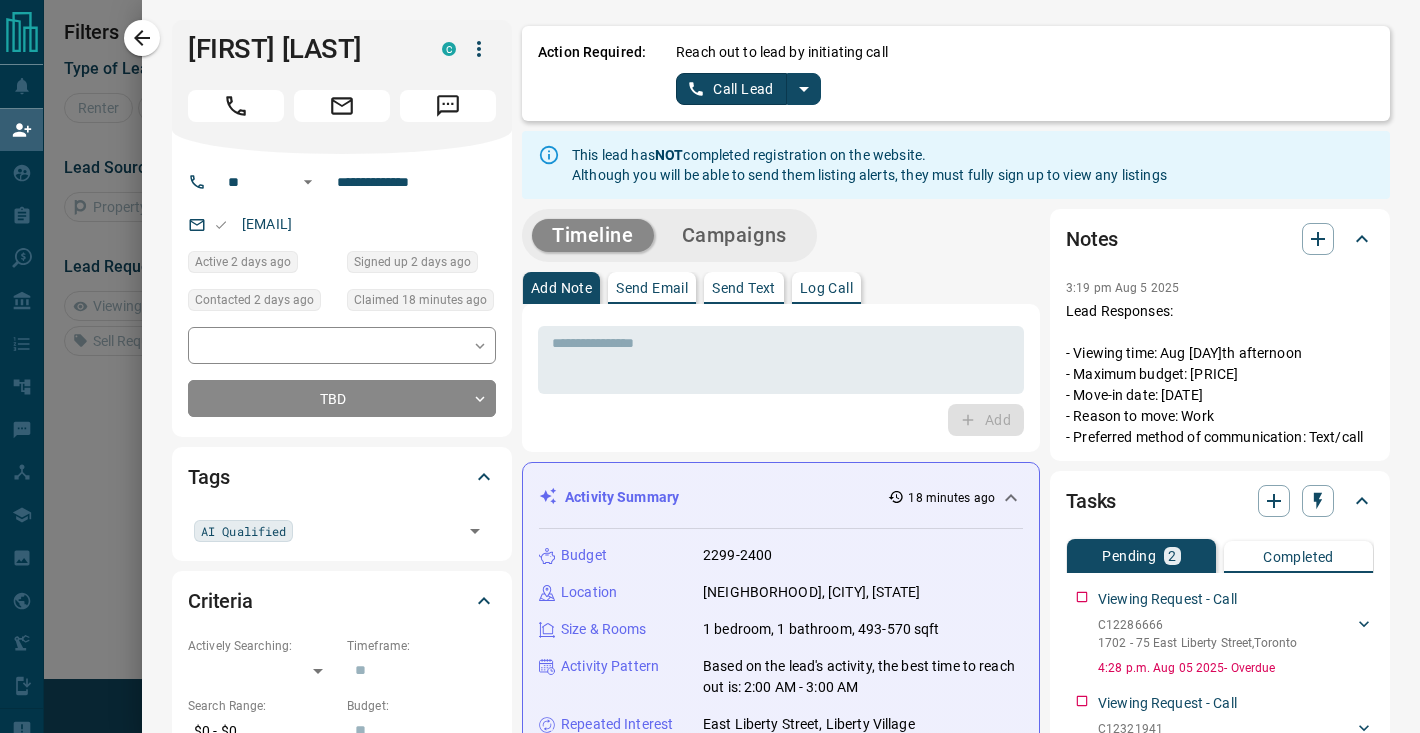 click 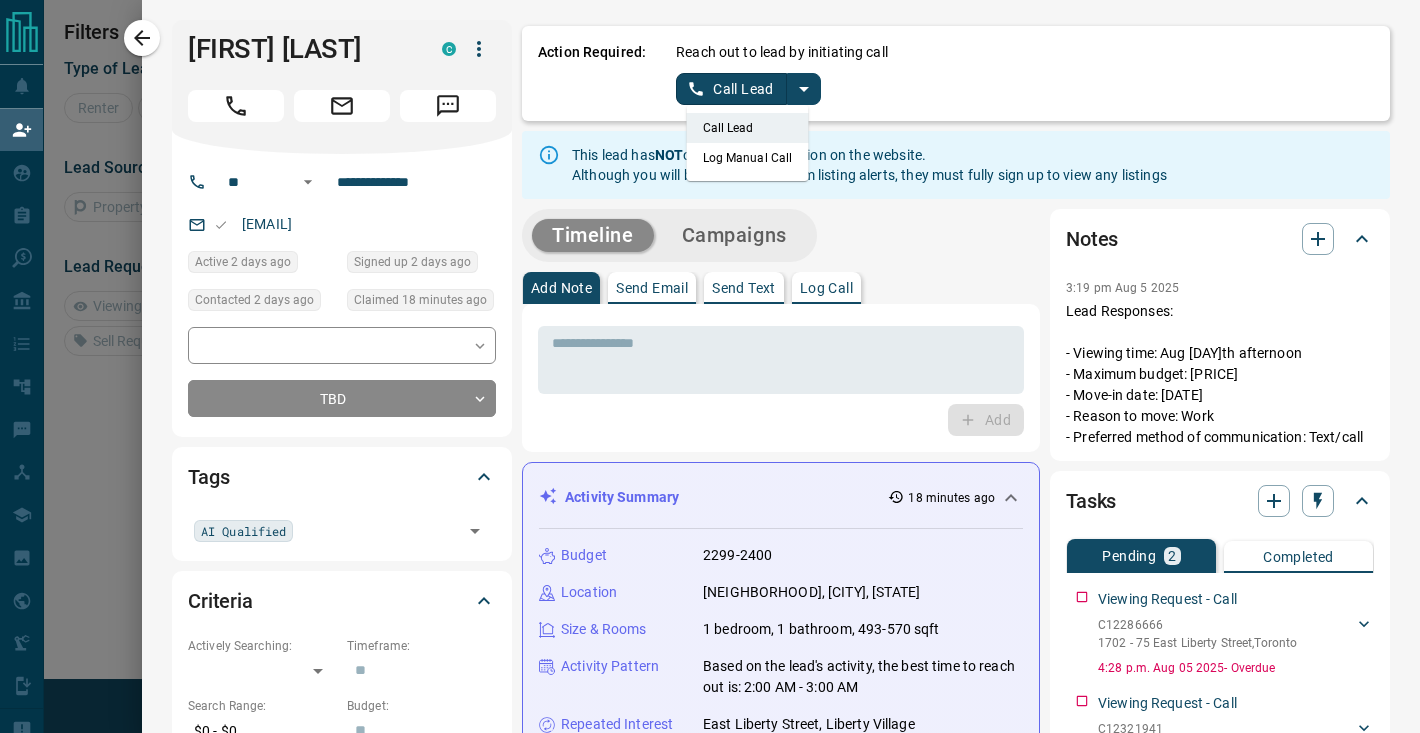 click on "Log Manual Call" at bounding box center (748, 158) 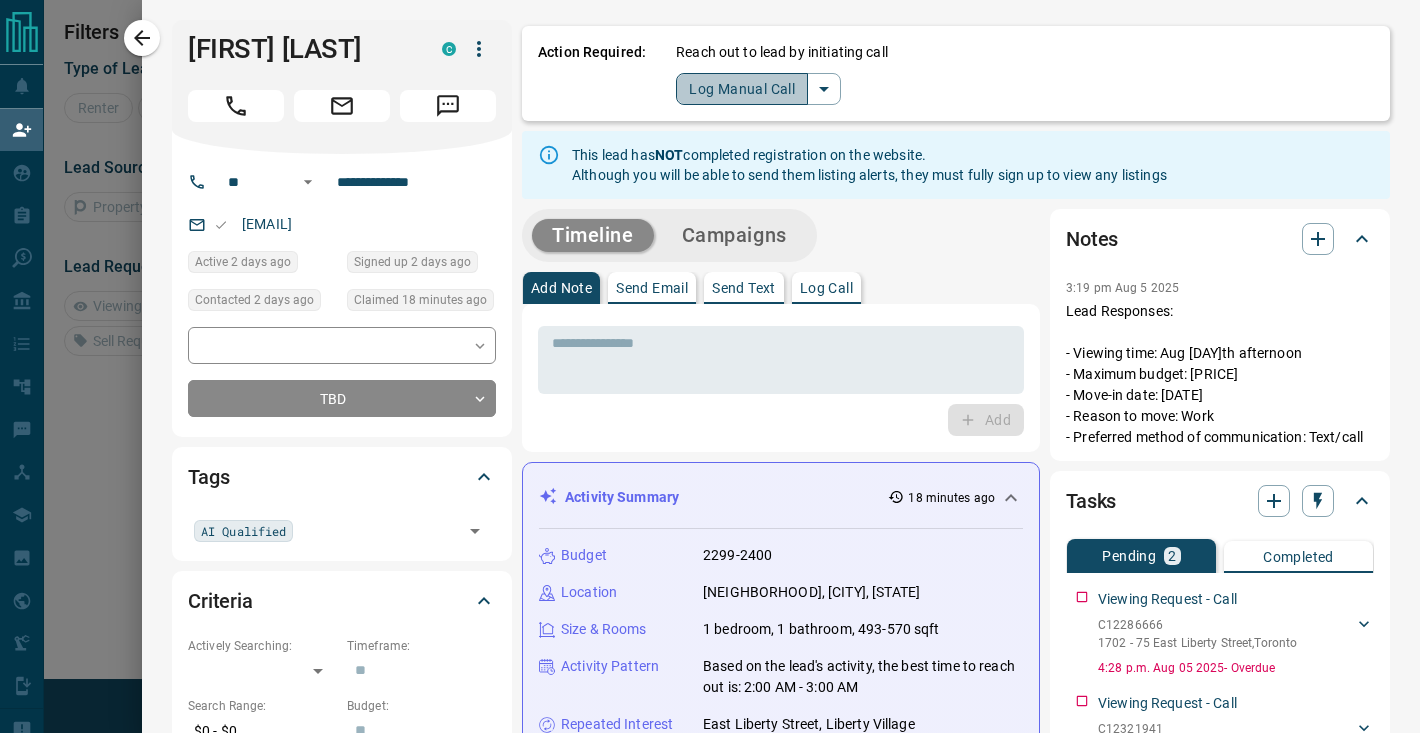click on "Log Manual Call" at bounding box center [742, 89] 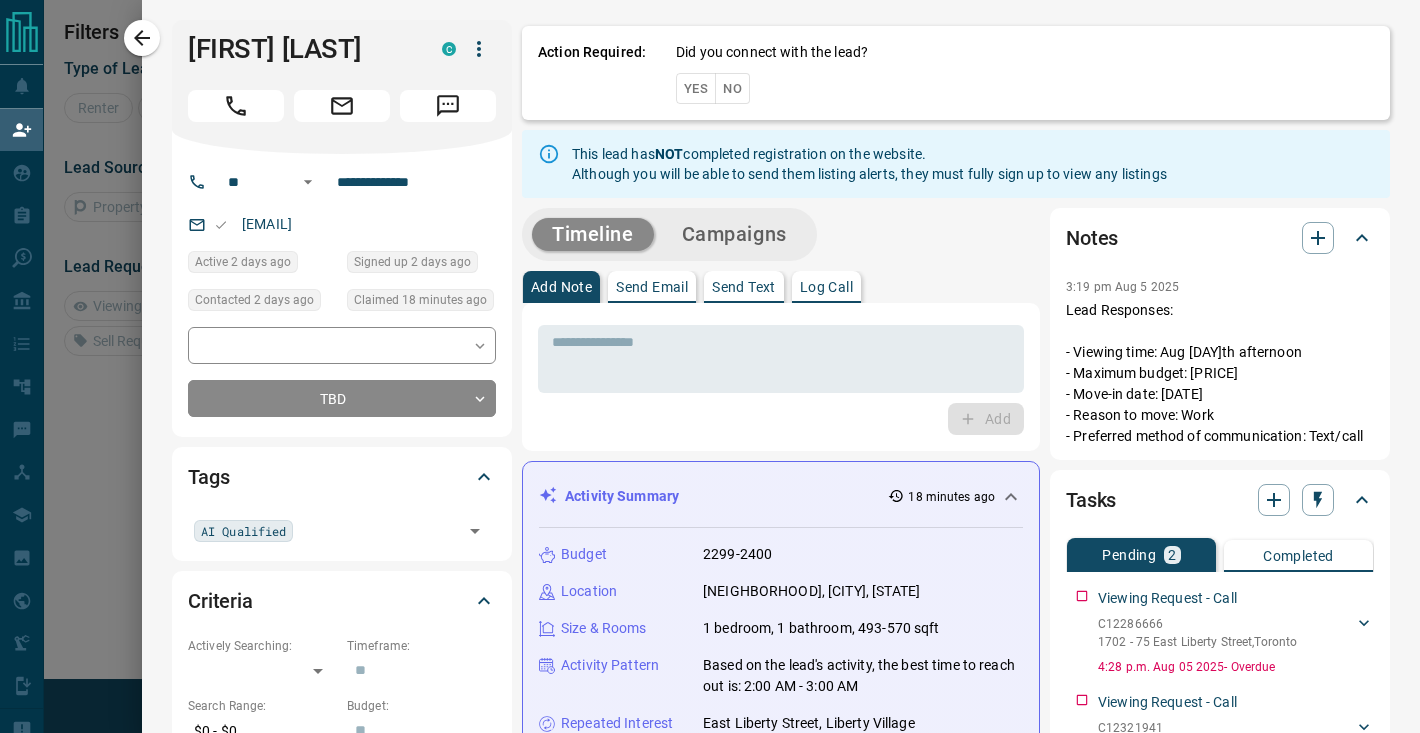 click on "Yes" at bounding box center [696, 88] 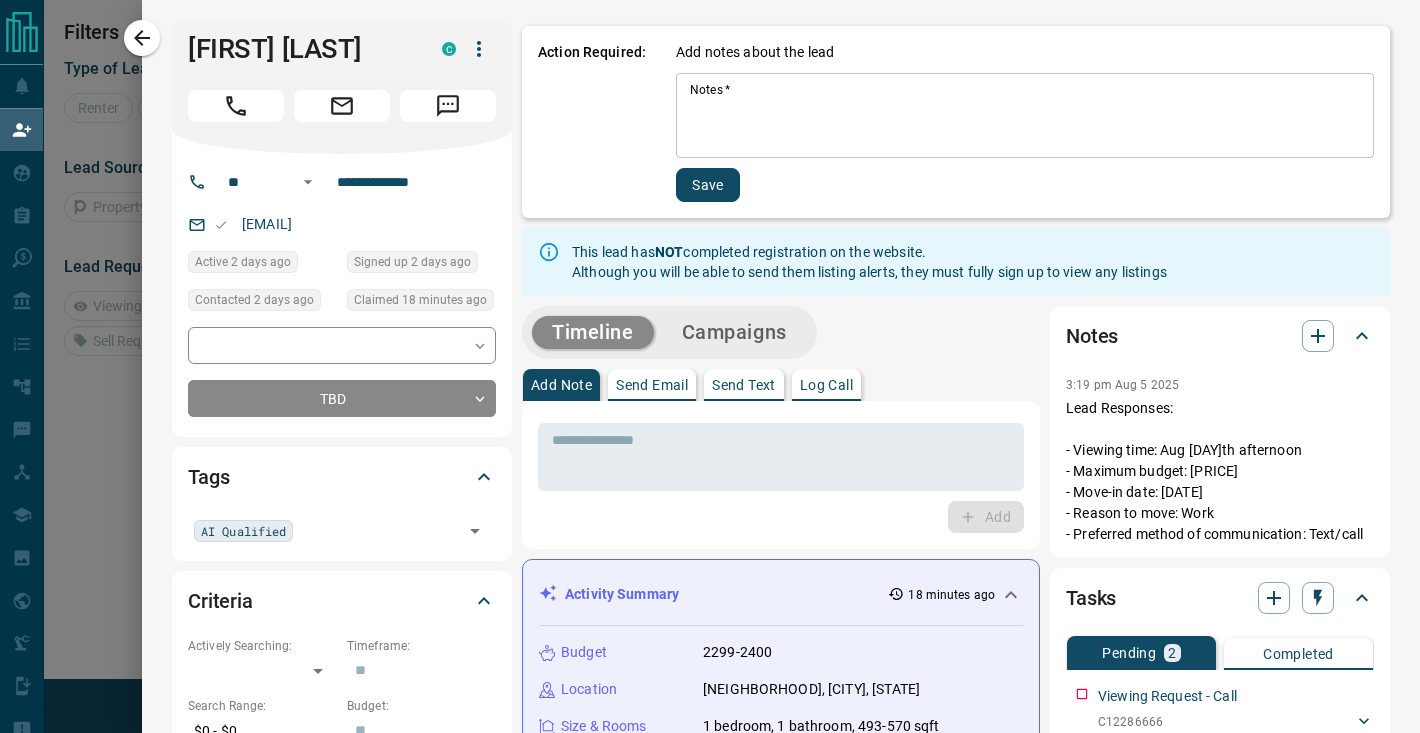 click on "Notes   *" at bounding box center (1025, 116) 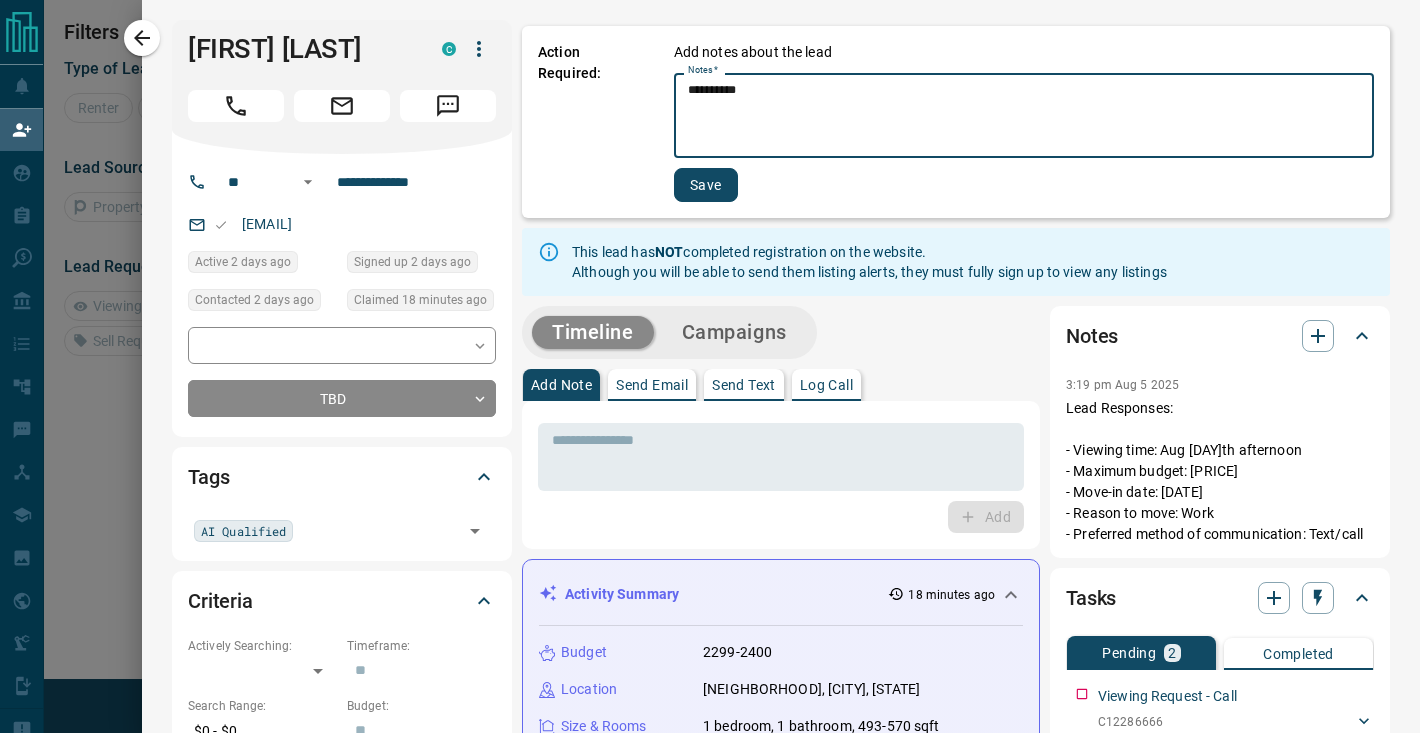 type on "*********" 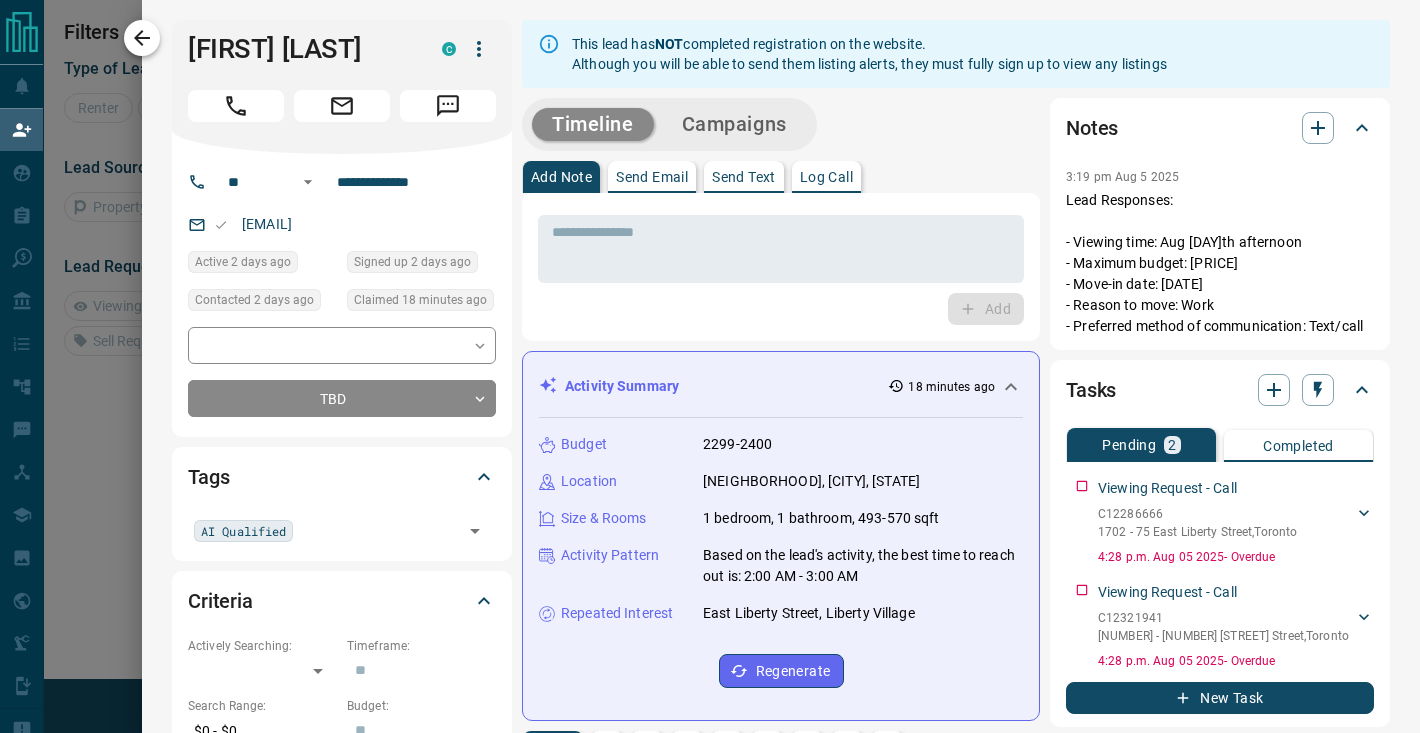 click 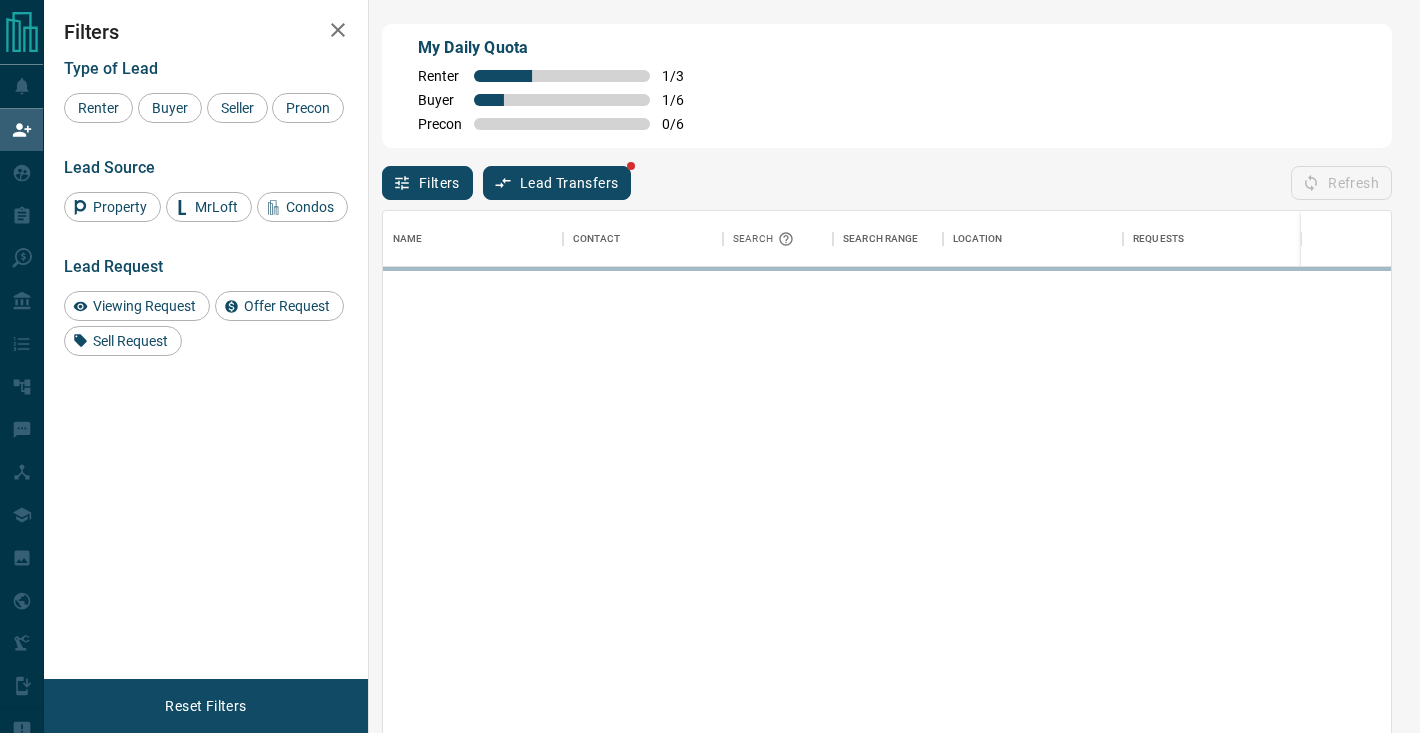 scroll, scrollTop: 0, scrollLeft: 1, axis: horizontal 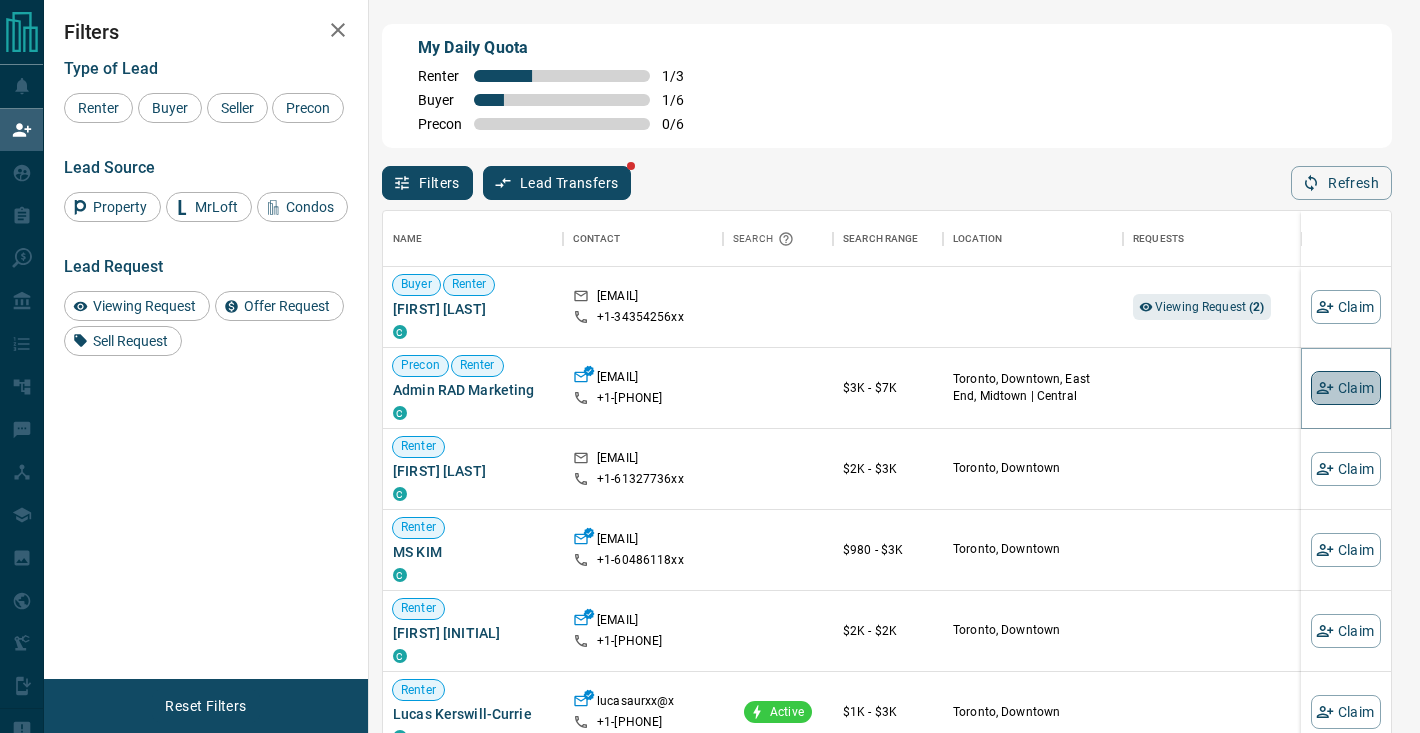click on "Claim" at bounding box center [1346, 388] 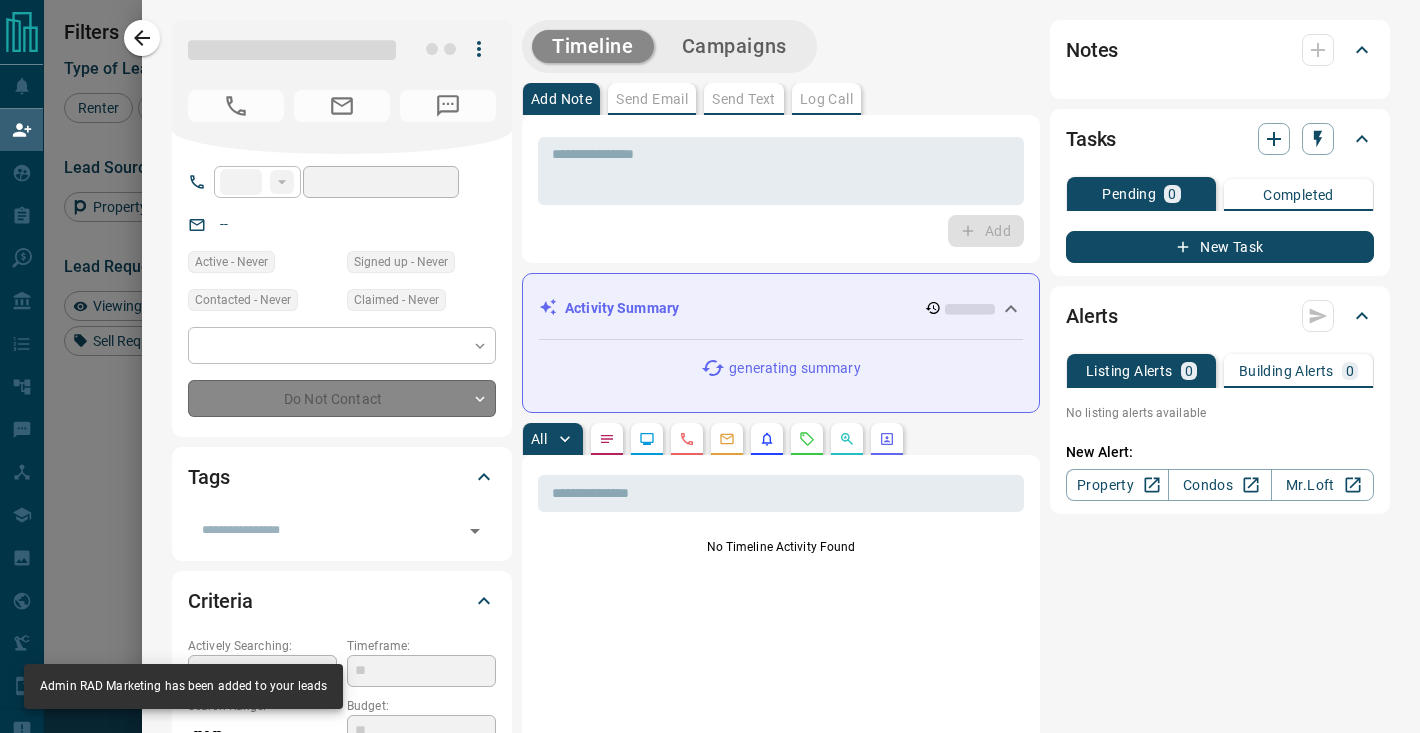 type on "**" 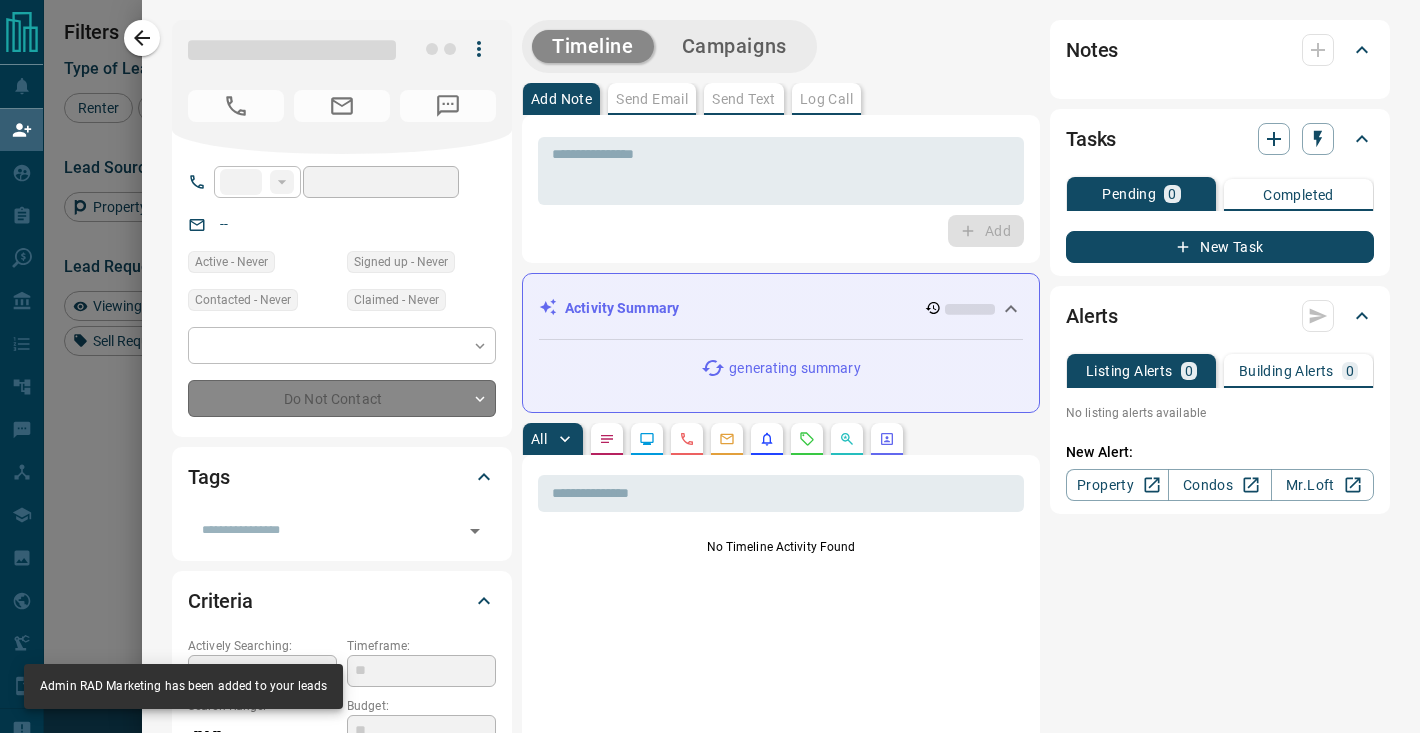 type on "**********" 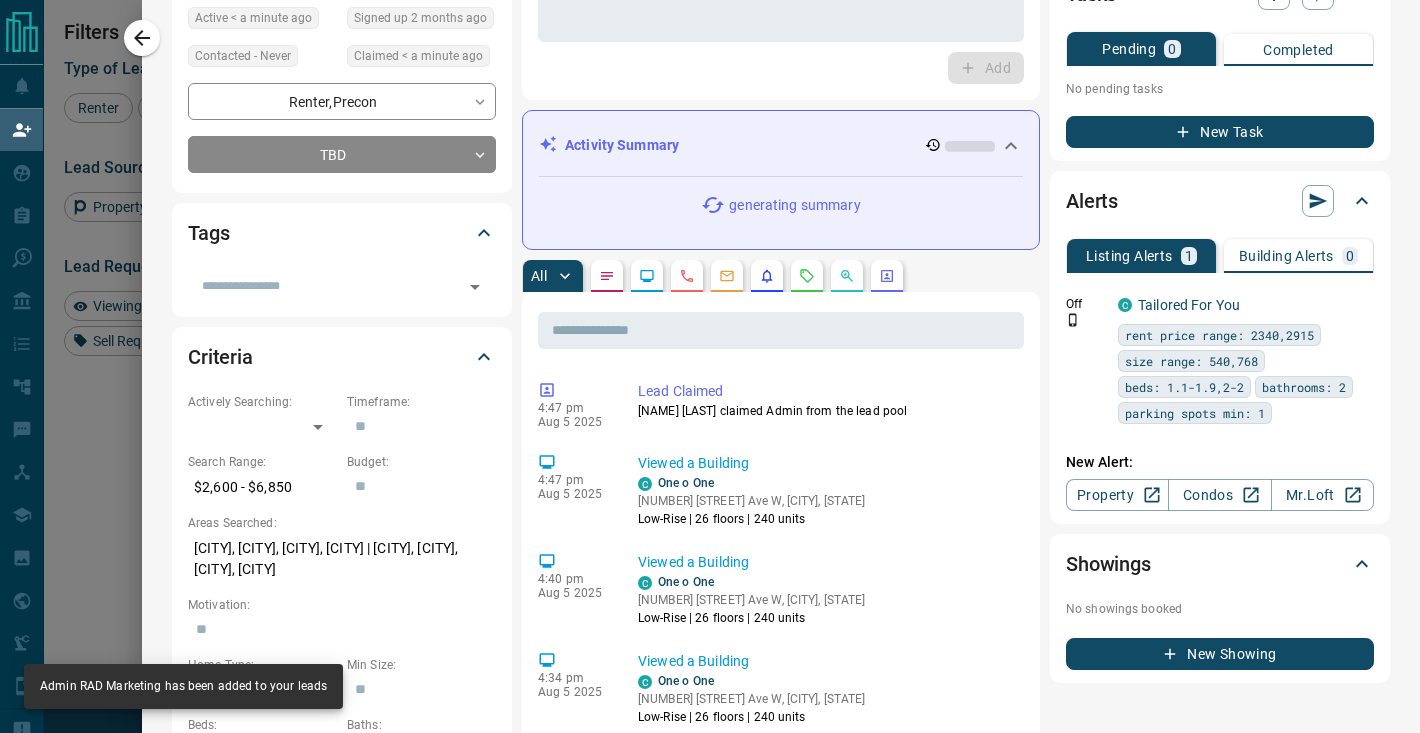 scroll, scrollTop: 506, scrollLeft: 0, axis: vertical 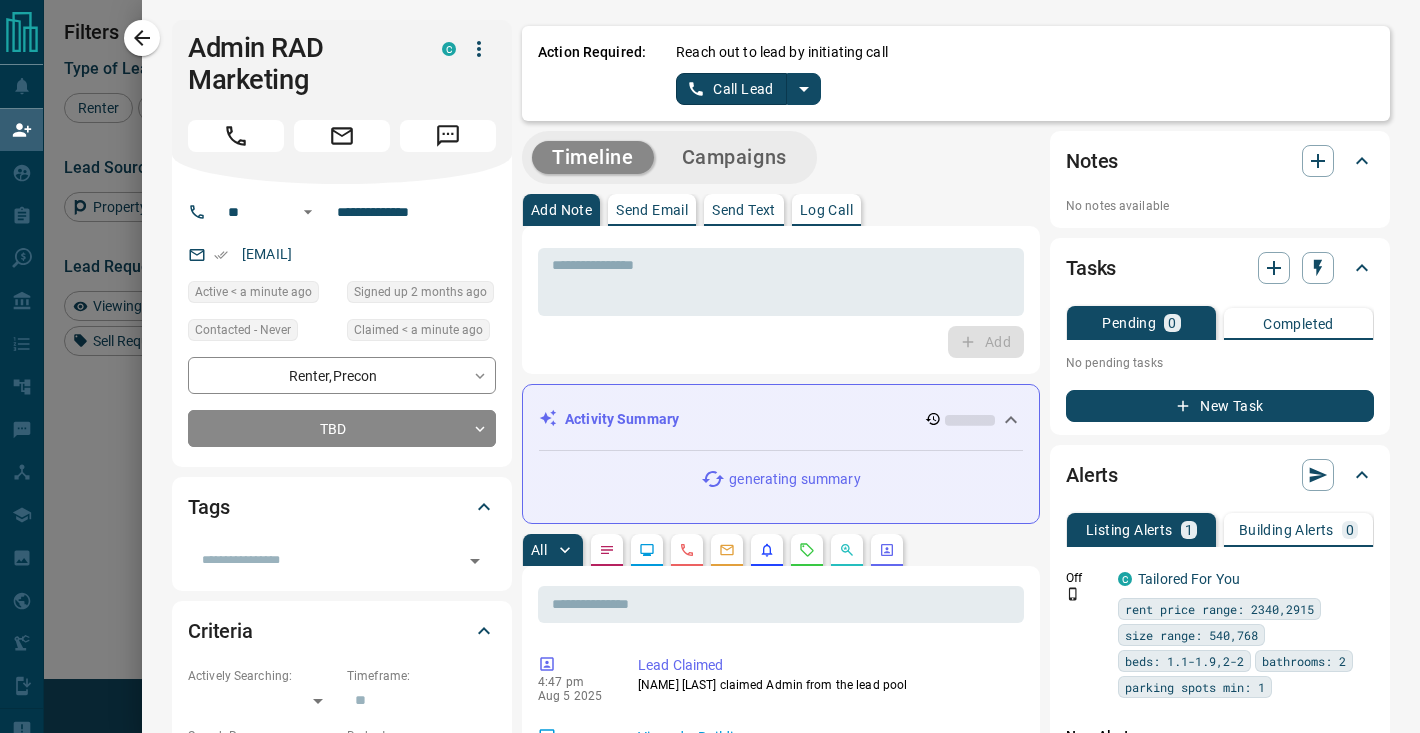 click on "Reach out to lead by initiating call Call Lead" at bounding box center (1025, 73) 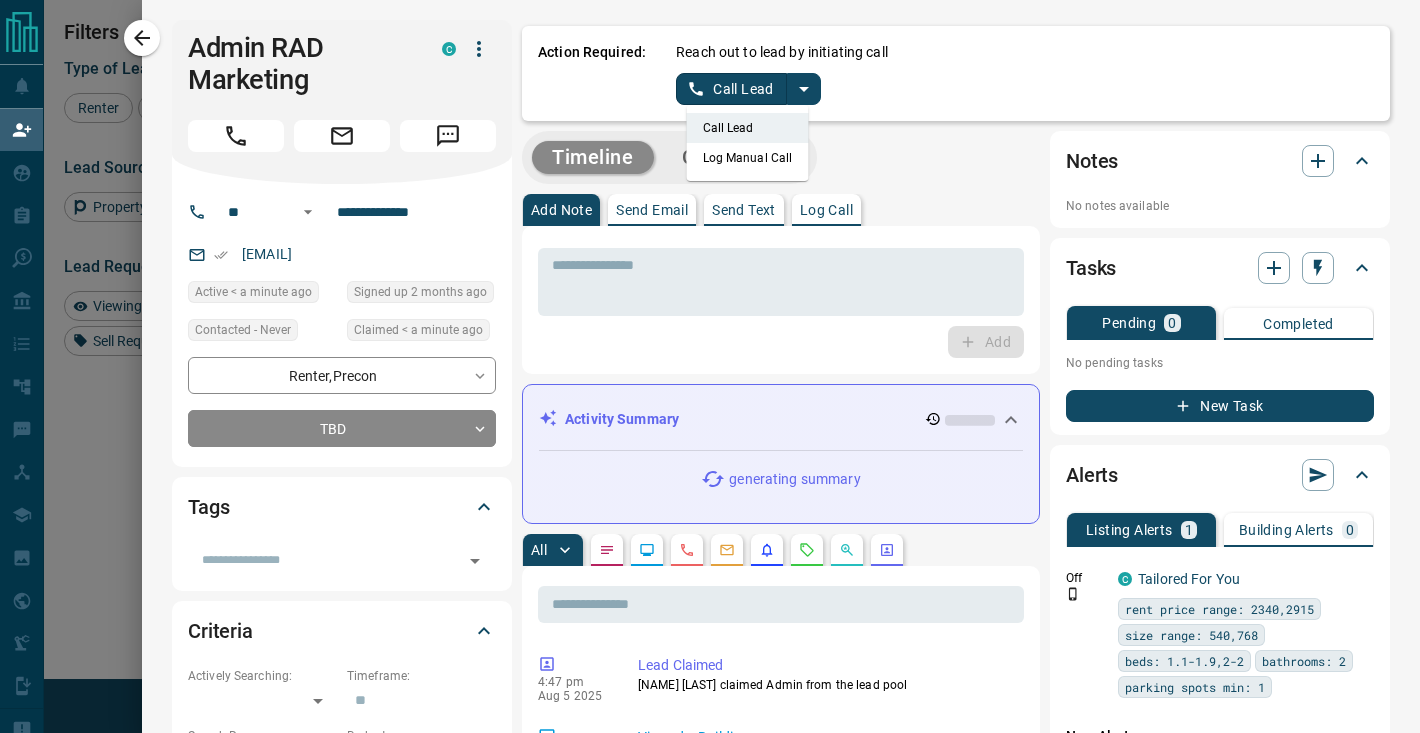 click on "Log Manual Call" at bounding box center [748, 158] 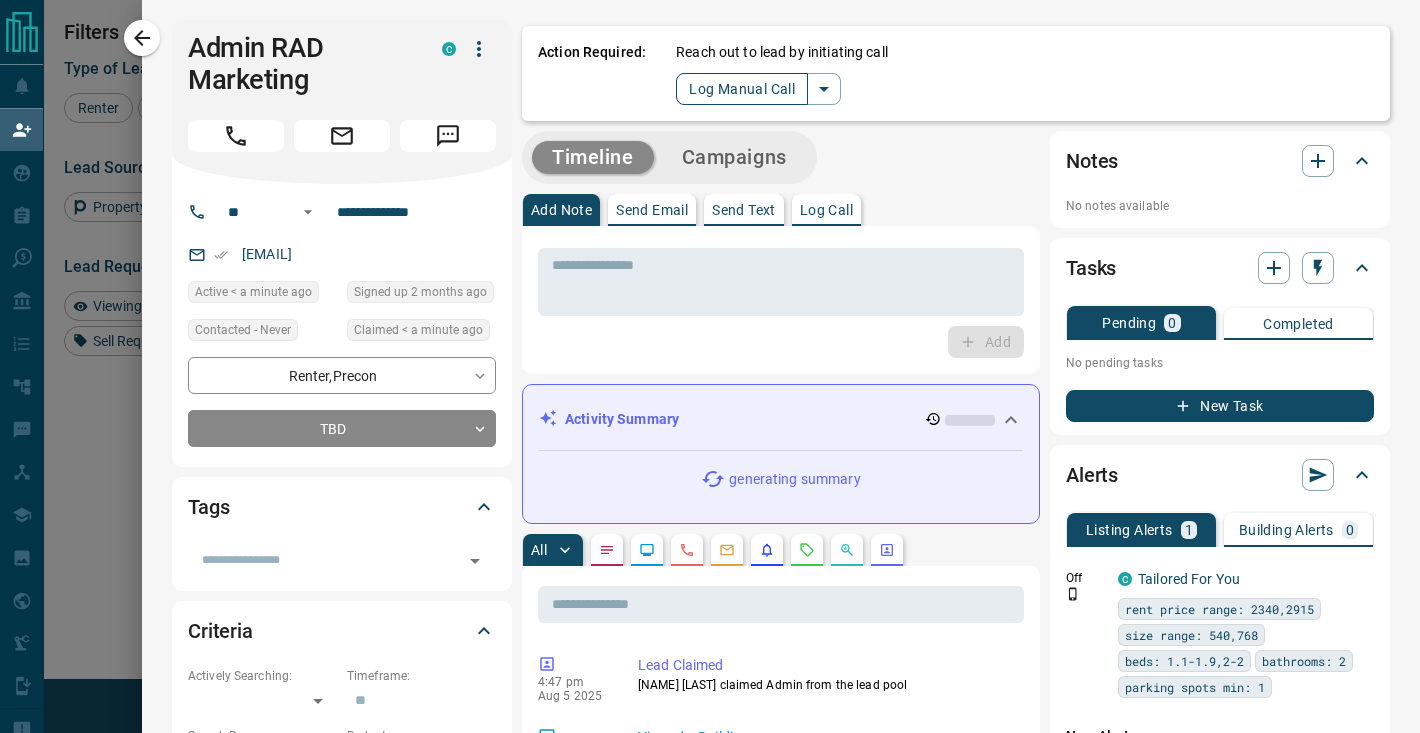 click on "Log Manual Call" at bounding box center [742, 89] 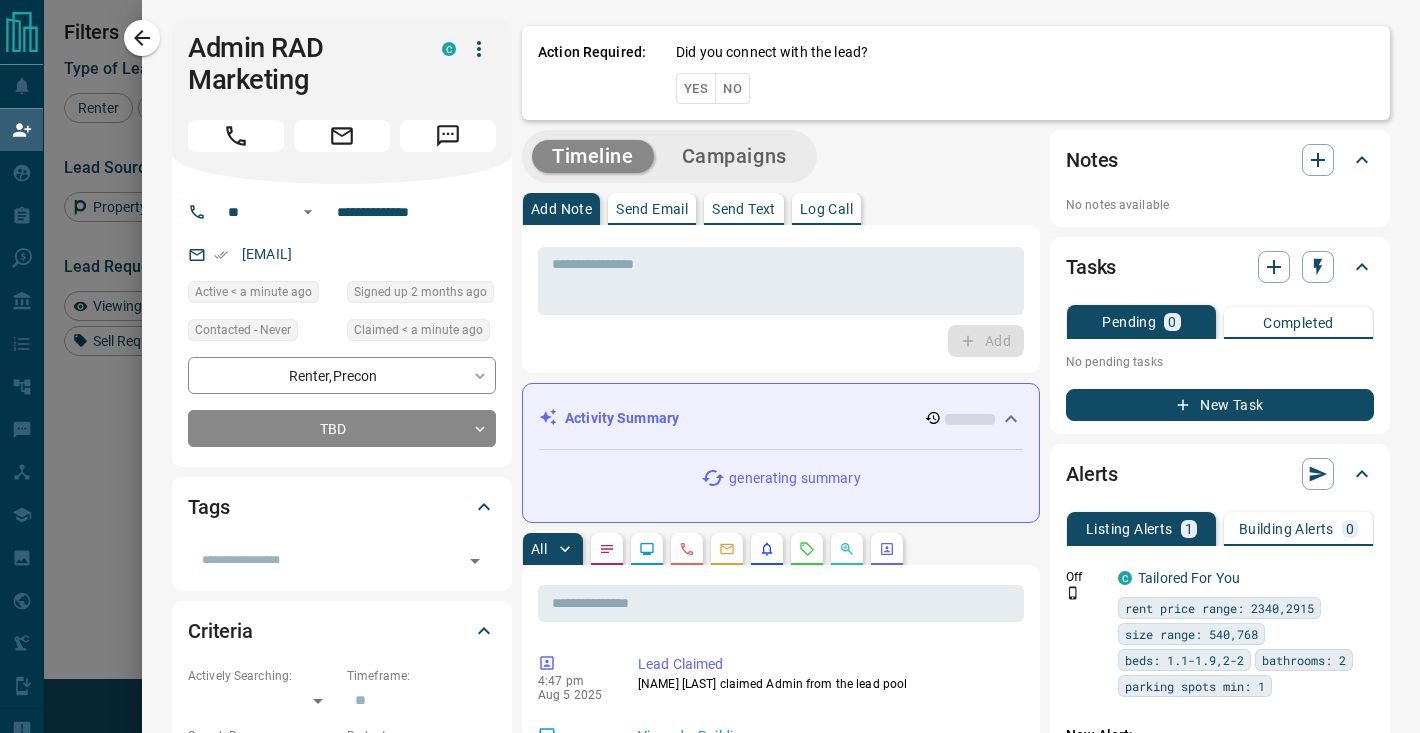 click on "Yes" at bounding box center [696, 88] 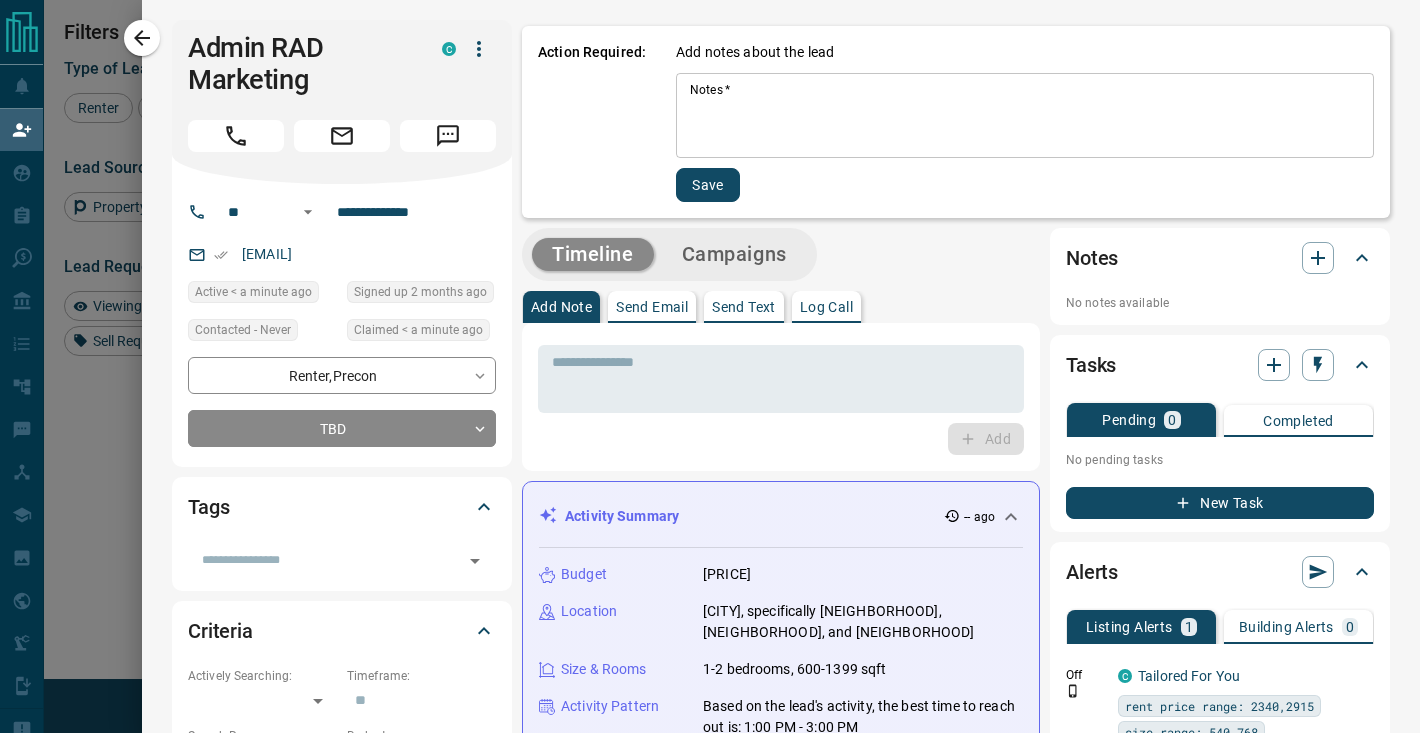 click on "Save" at bounding box center (708, 185) 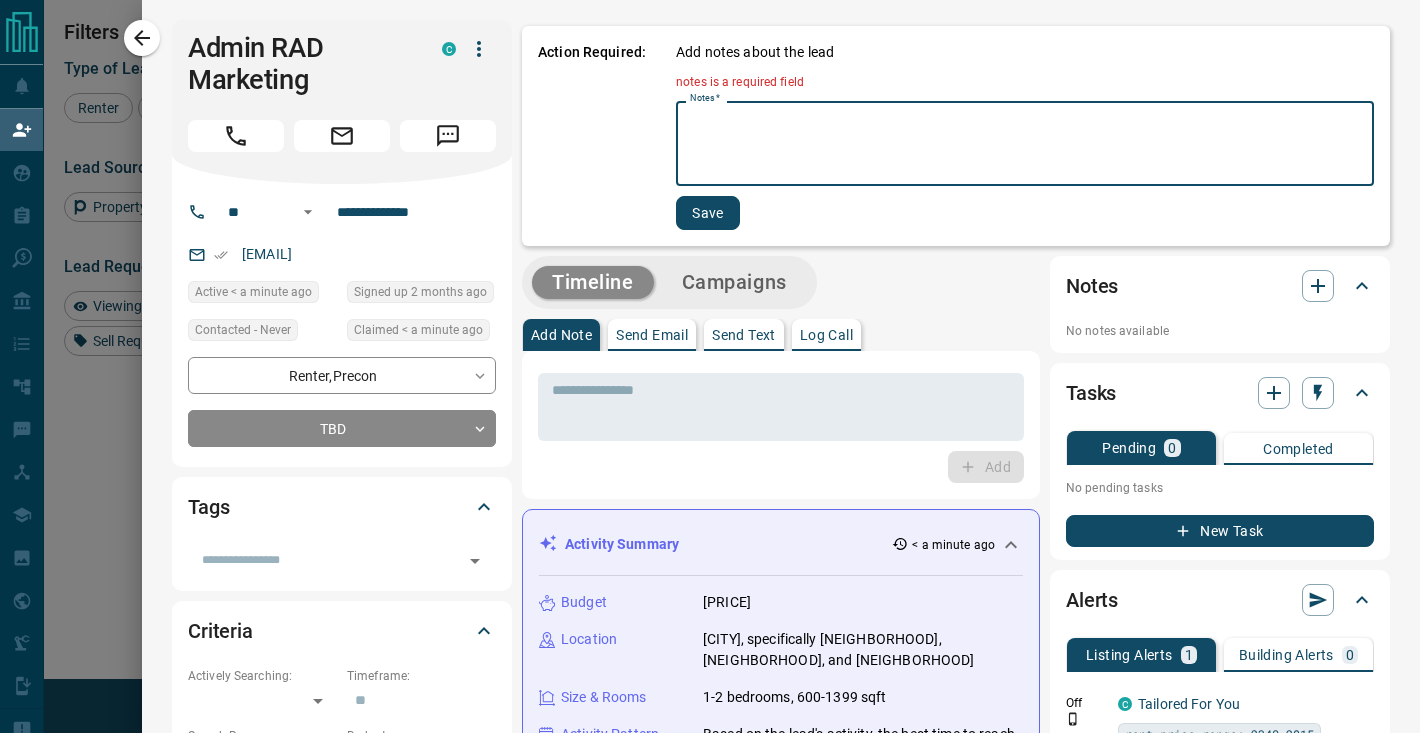 click on "Notes   *" at bounding box center [1025, 144] 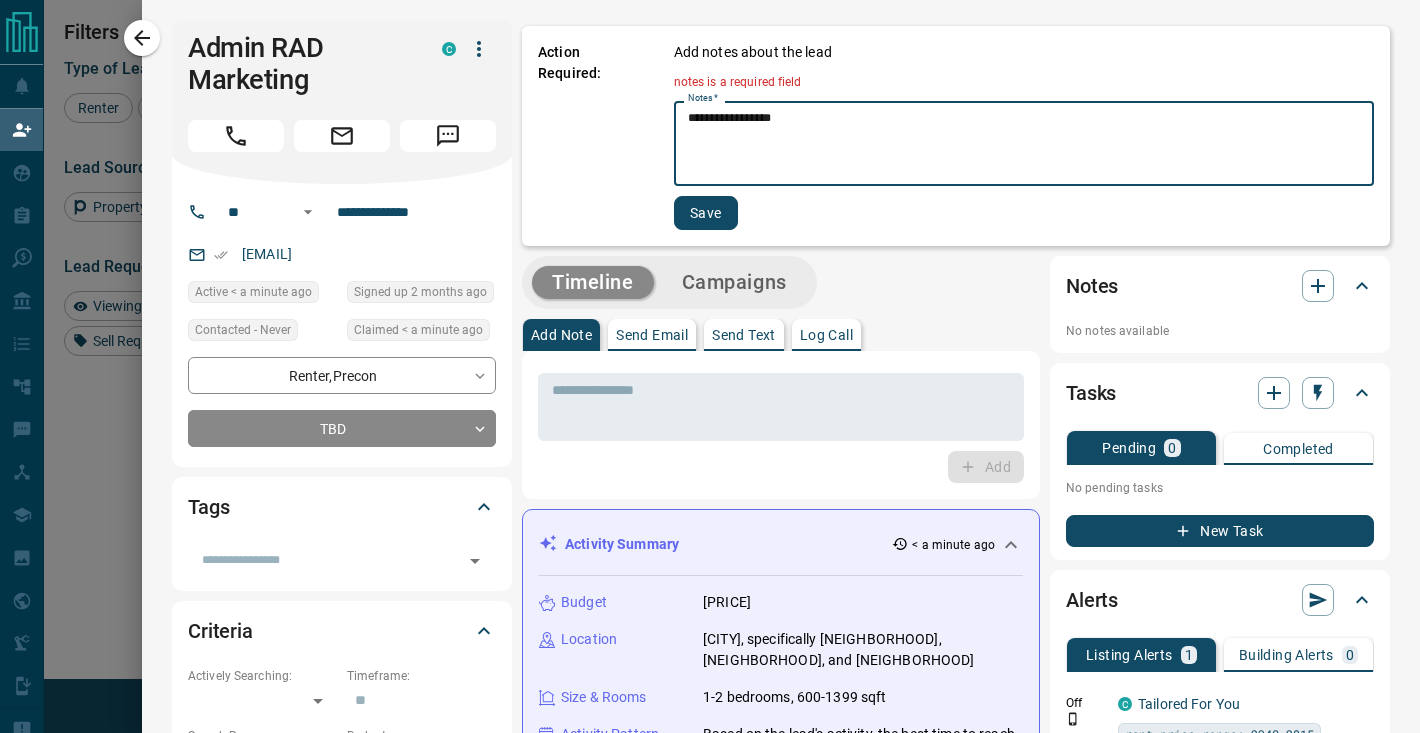 type on "**********" 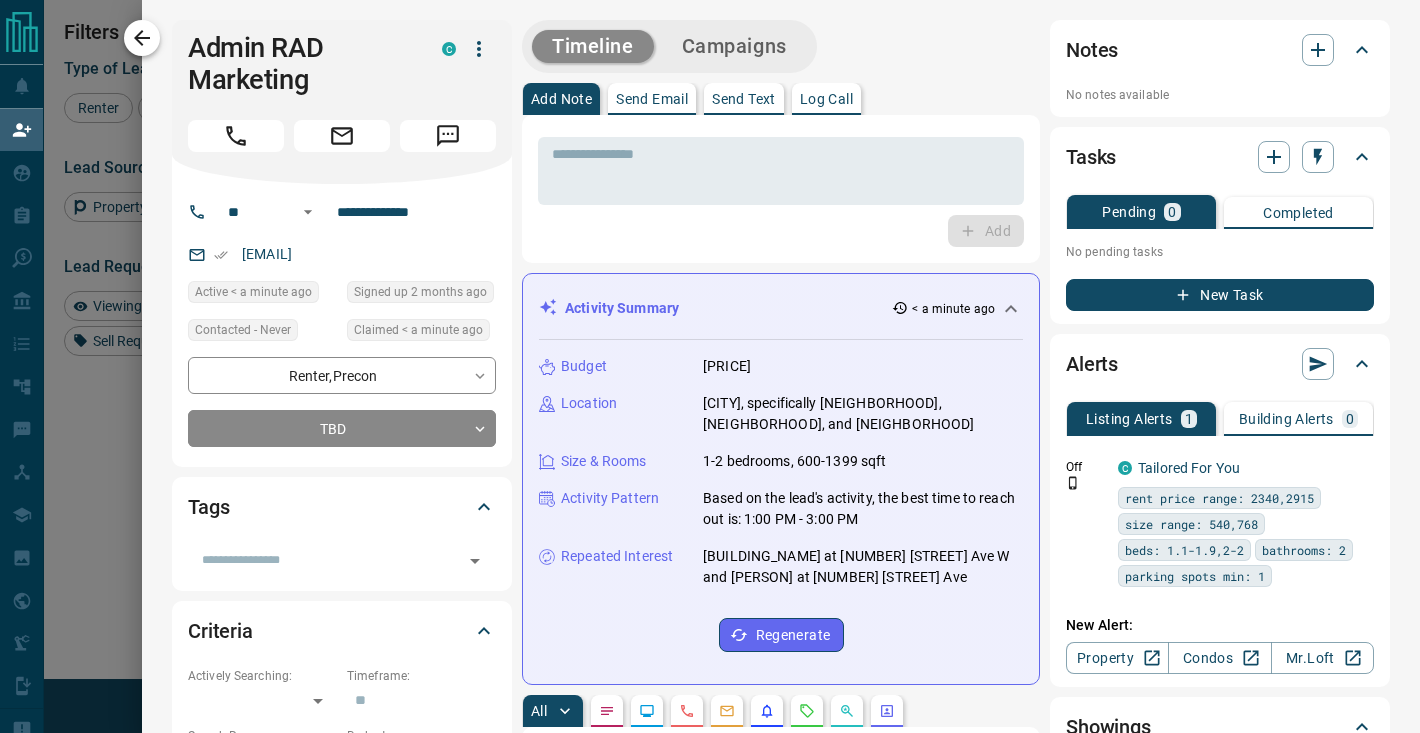 click 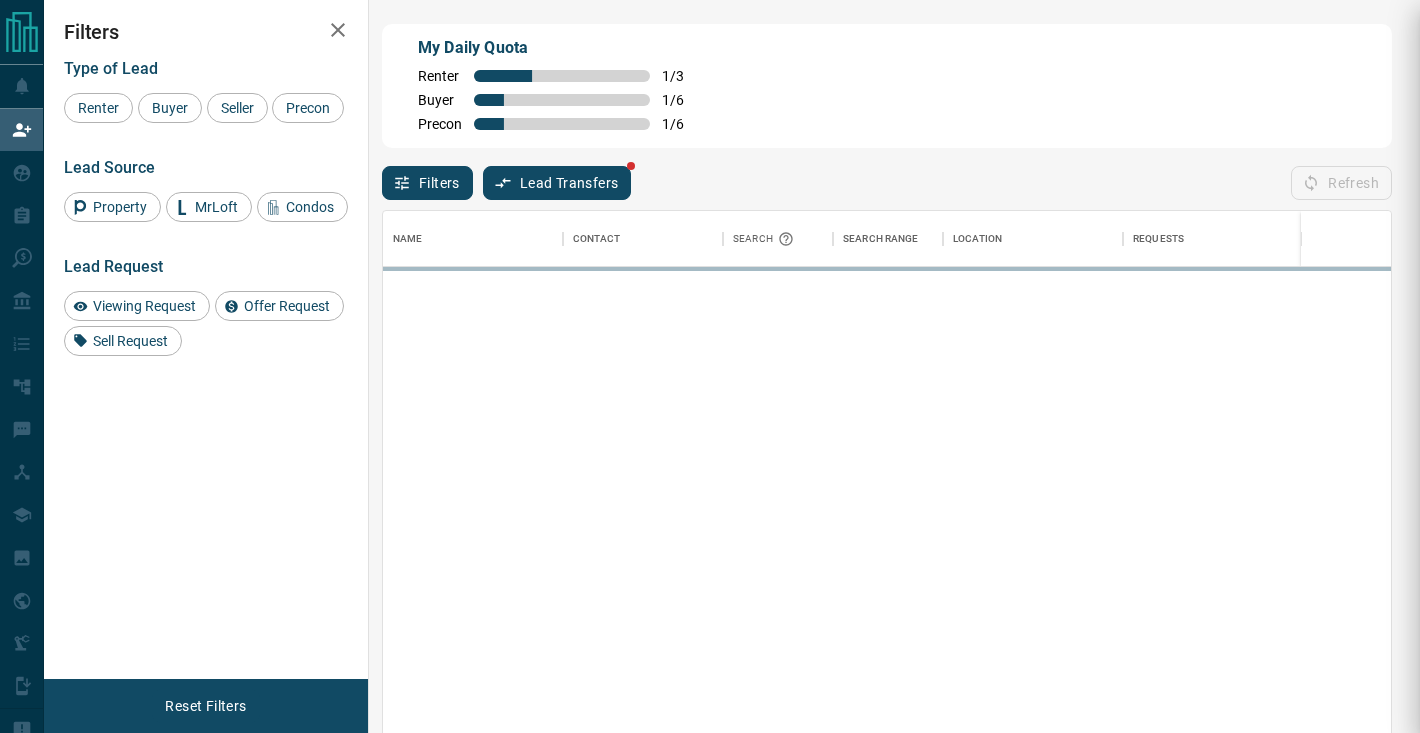 scroll, scrollTop: 0, scrollLeft: 1, axis: horizontal 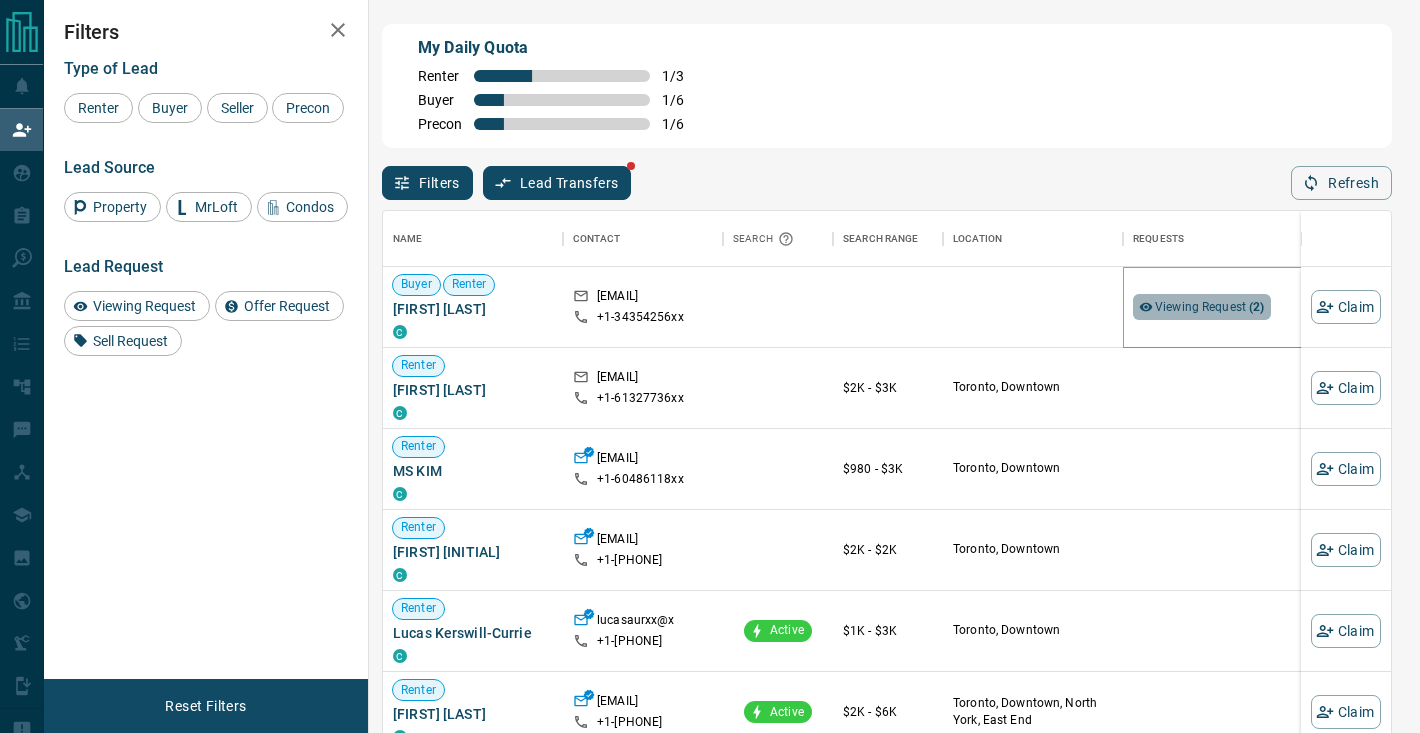 click on "Viewing Request   ( 2 )" at bounding box center [1202, 307] 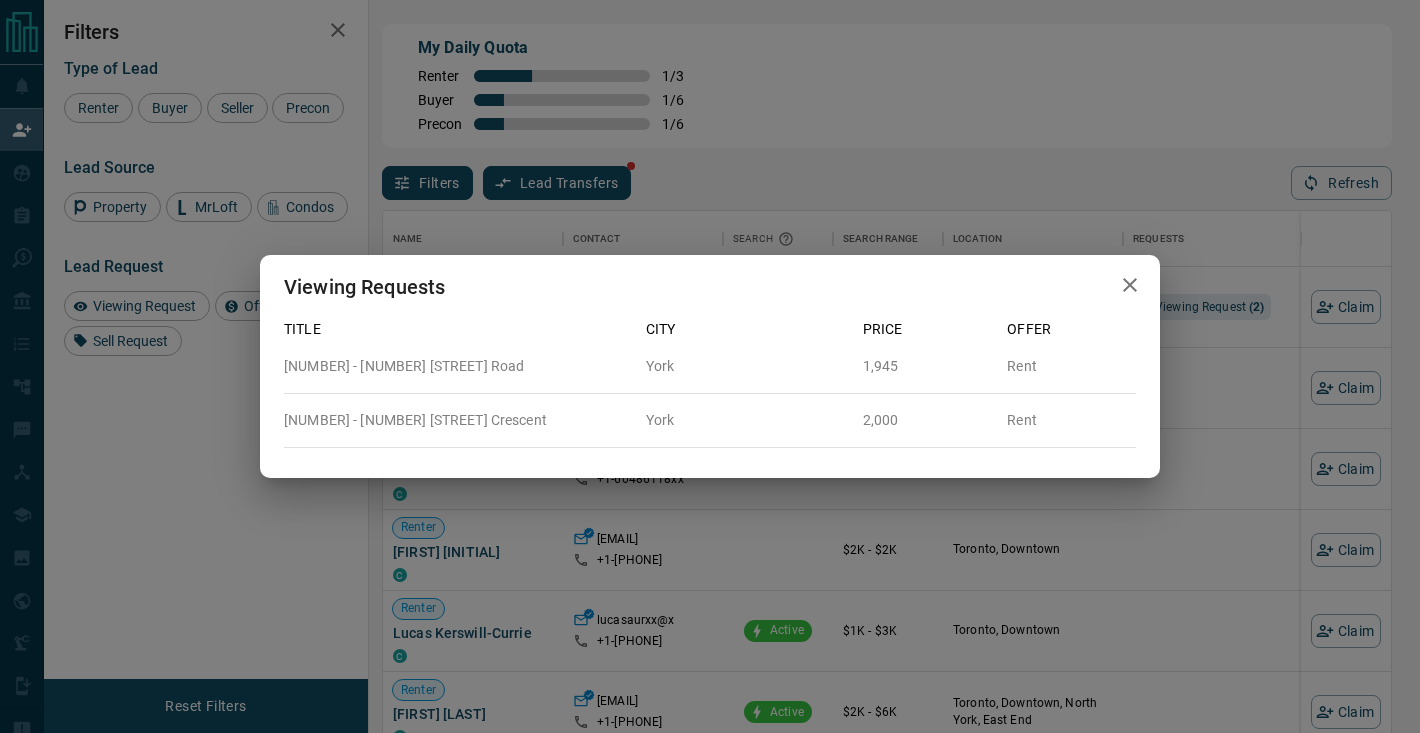 click on "Viewing Requests Title City Price Offer [NUMBER] - [NUMBER] [STREET] [CITY] [PRICE] Rent [NUMBER] - [NUMBER] [STREET] [CITY] [PRICE] Rent" at bounding box center [710, 366] 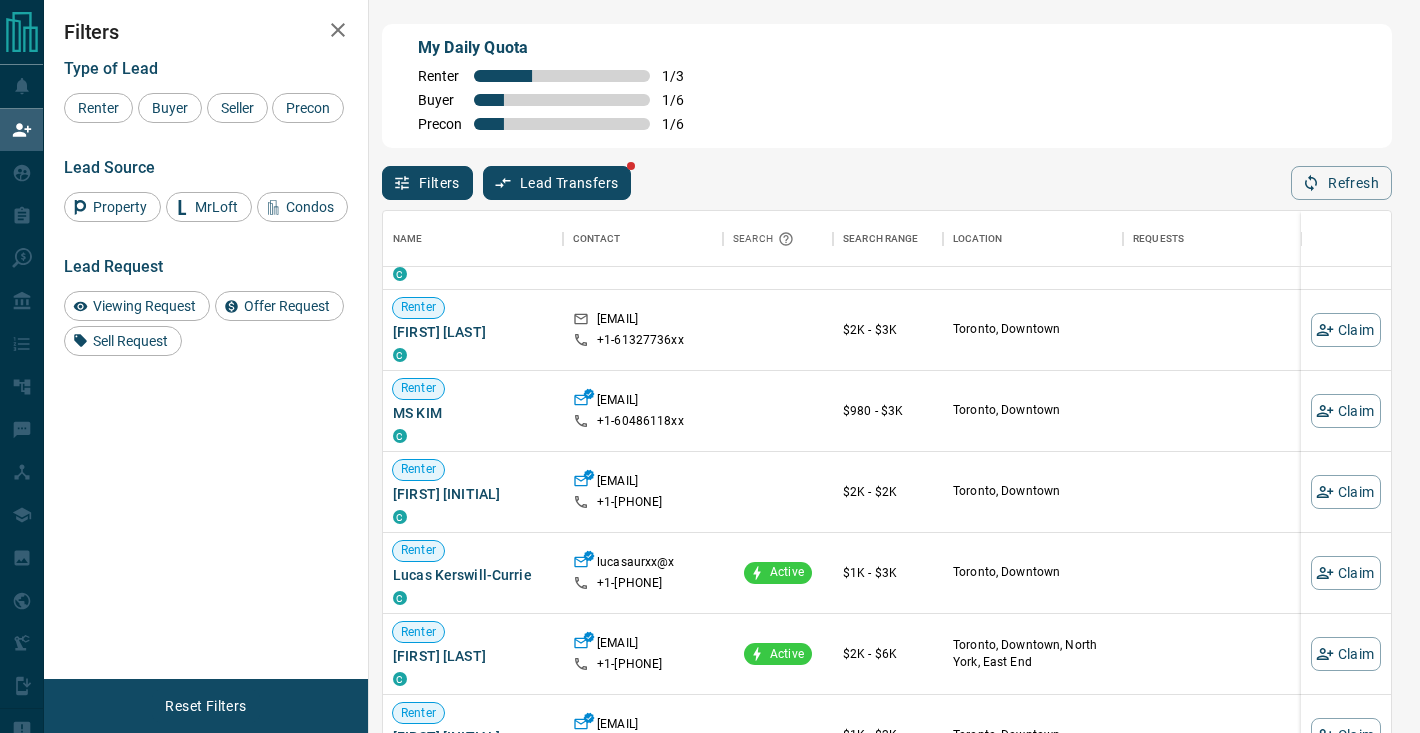 scroll, scrollTop: 0, scrollLeft: 0, axis: both 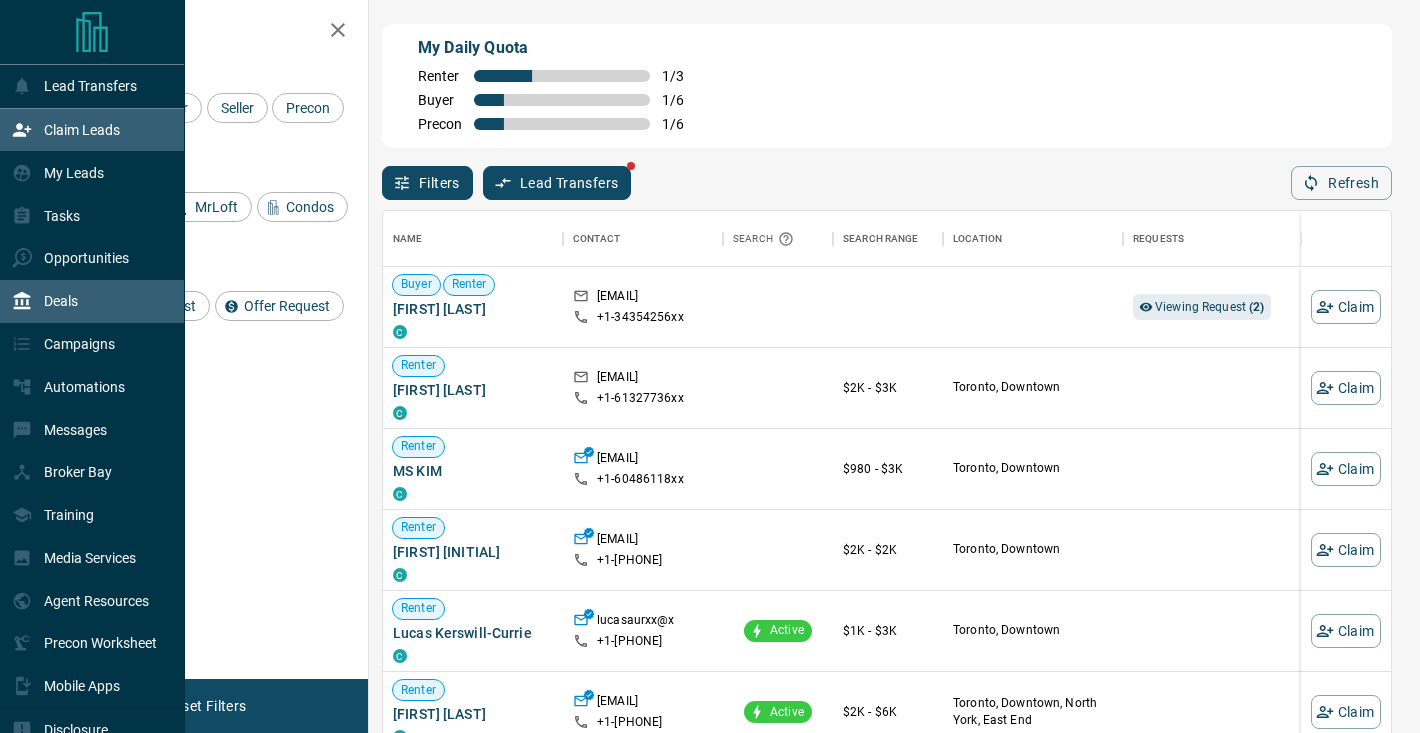 click on "Deals" at bounding box center [92, 301] 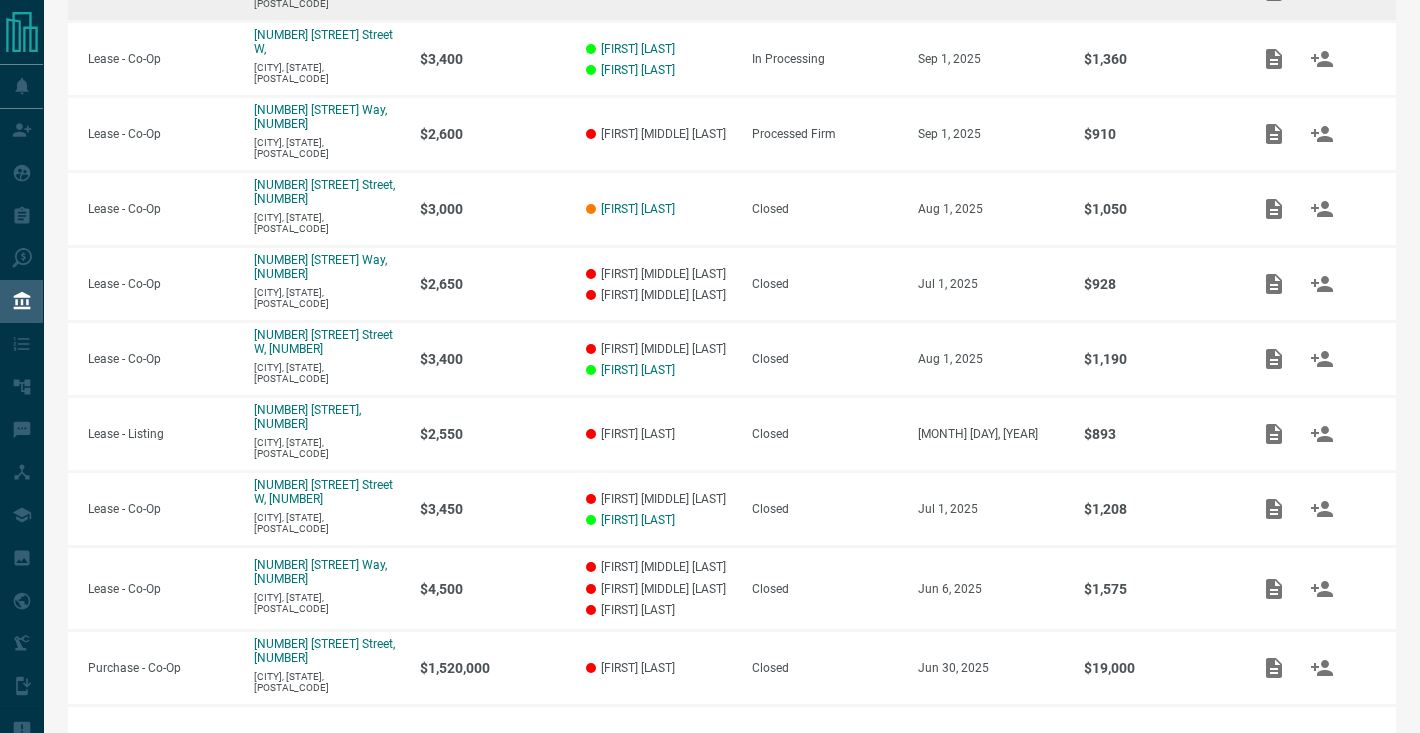 scroll, scrollTop: 0, scrollLeft: 0, axis: both 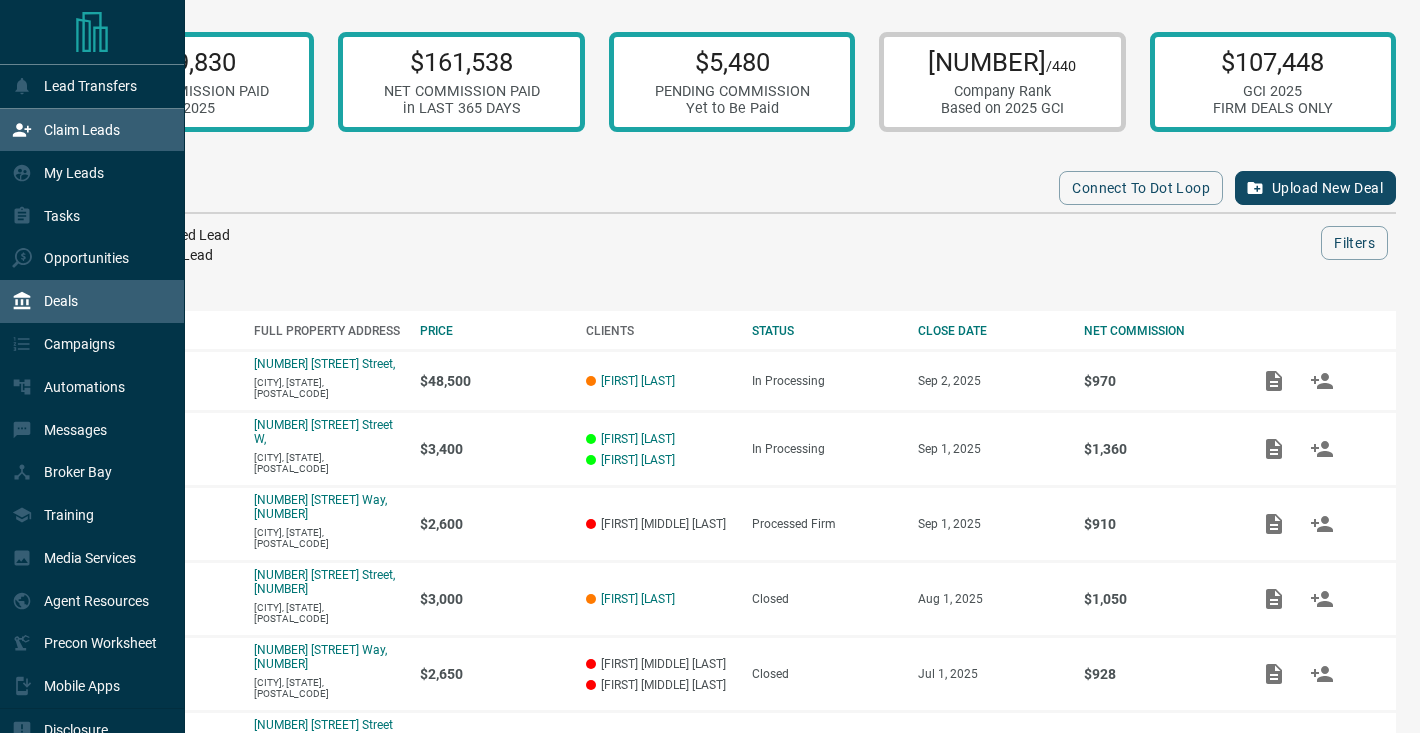 click on "Claim Leads" at bounding box center (82, 130) 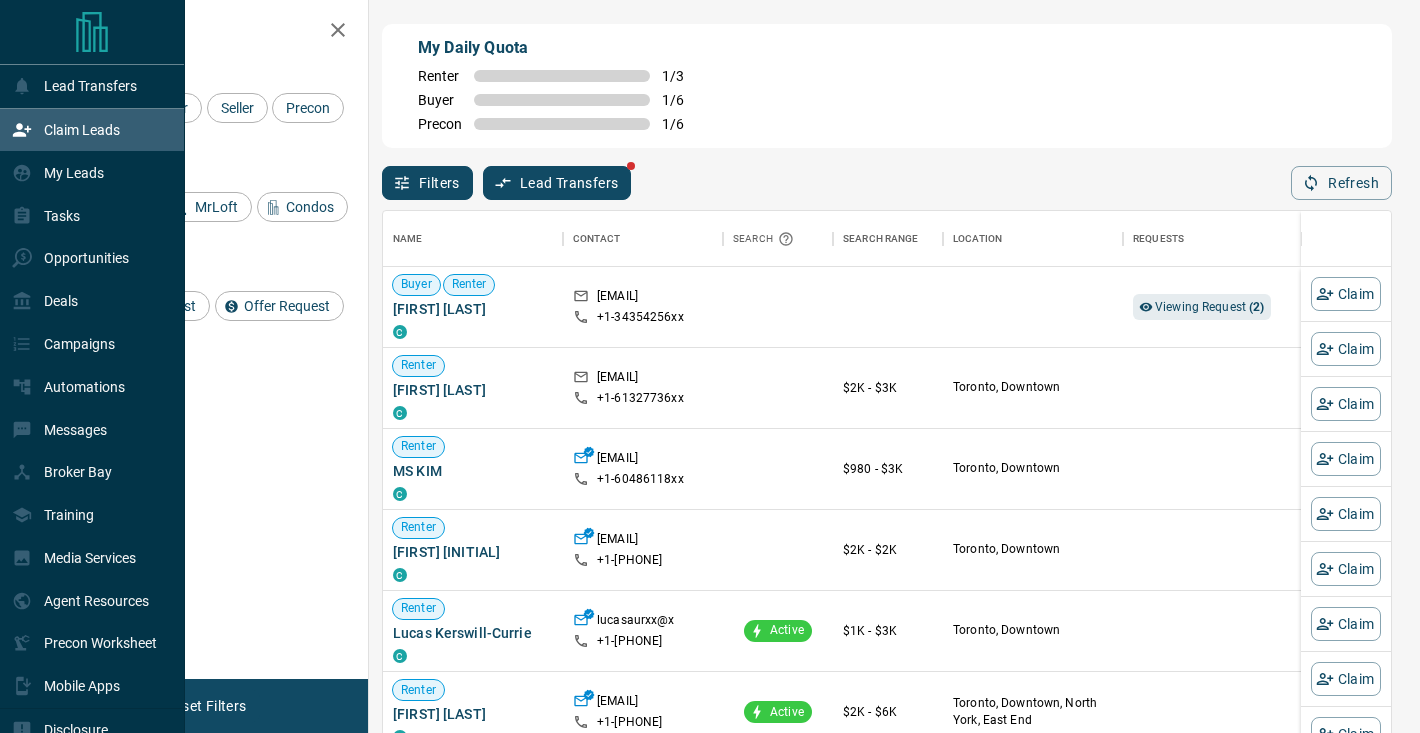 scroll, scrollTop: 0, scrollLeft: 1, axis: horizontal 